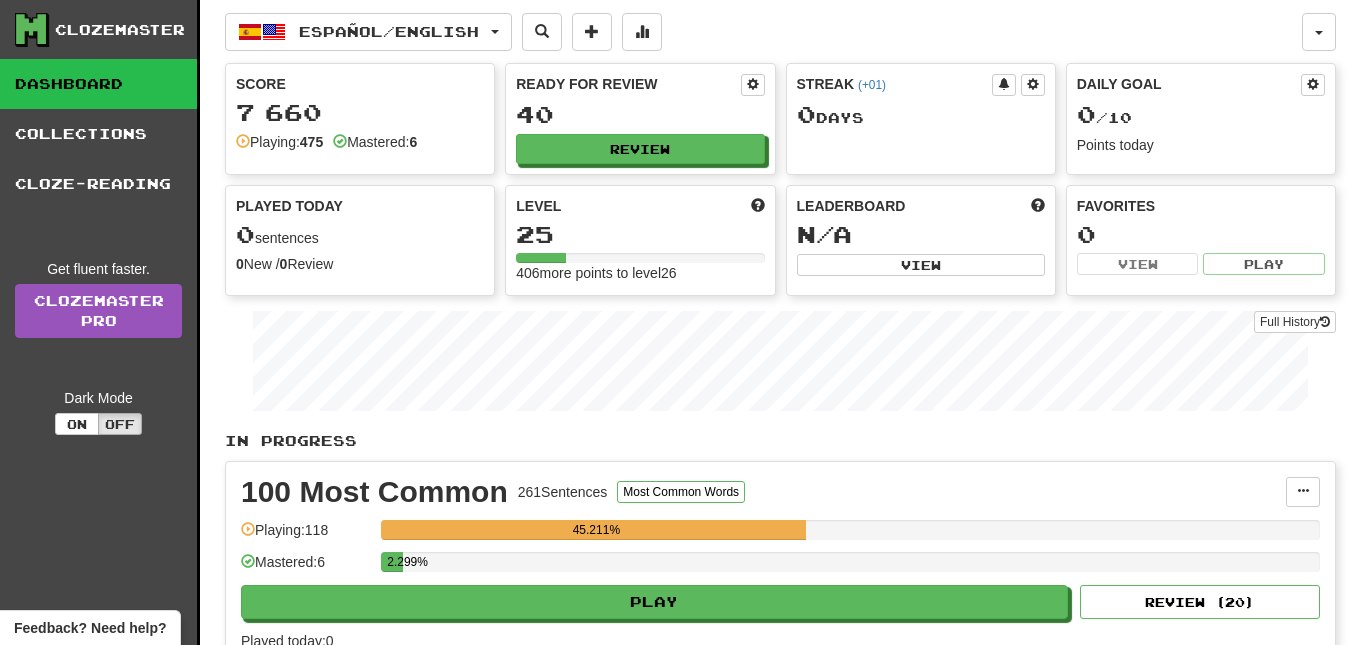 scroll, scrollTop: 0, scrollLeft: 0, axis: both 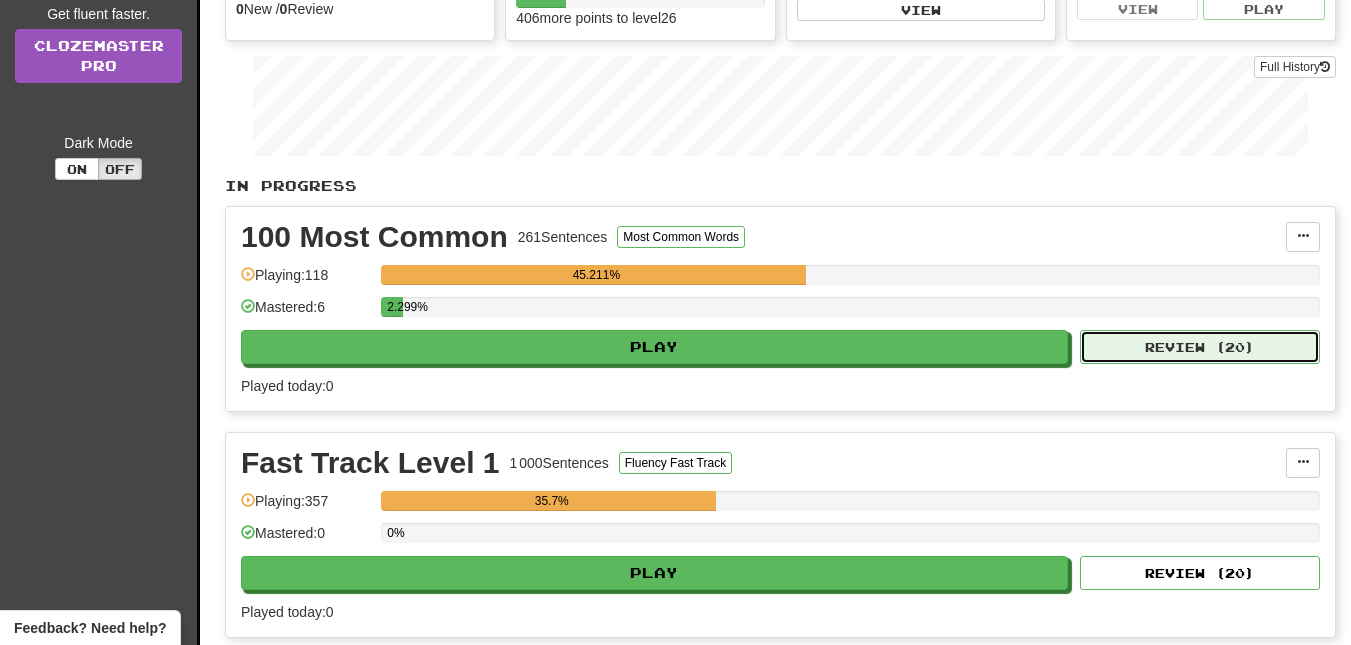 click on "Review ( 20 )" at bounding box center (1200, 347) 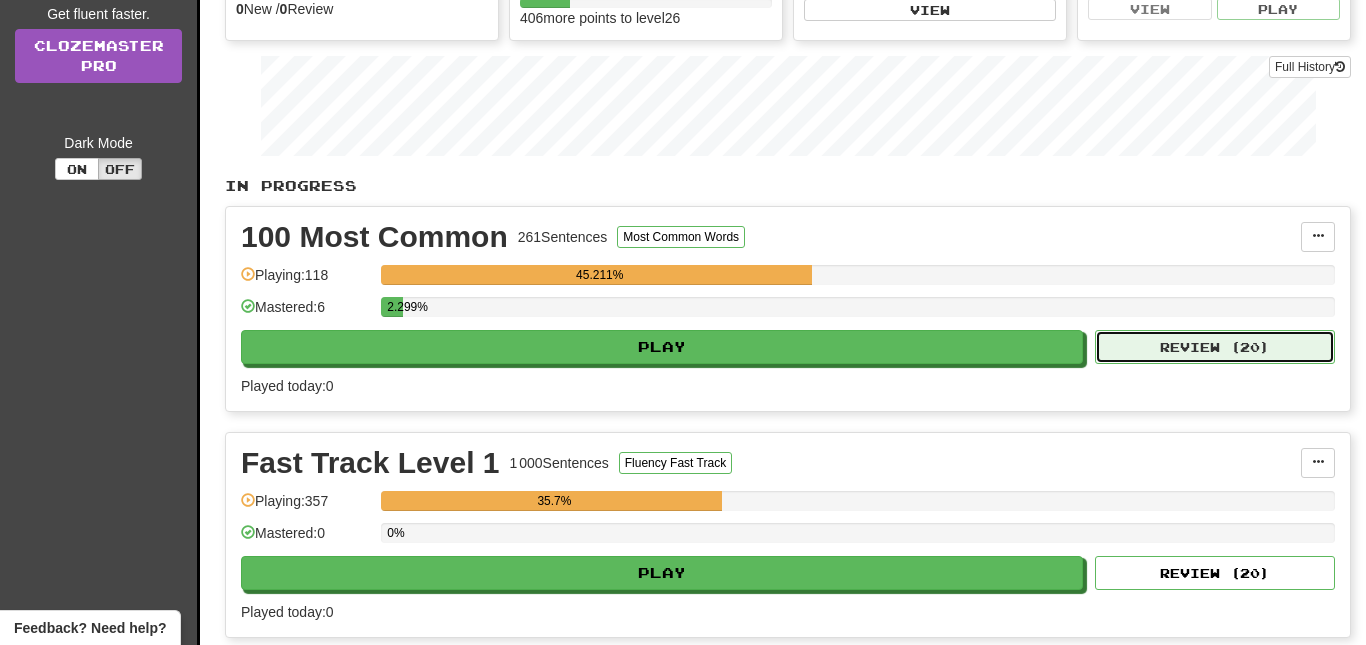 select on "**" 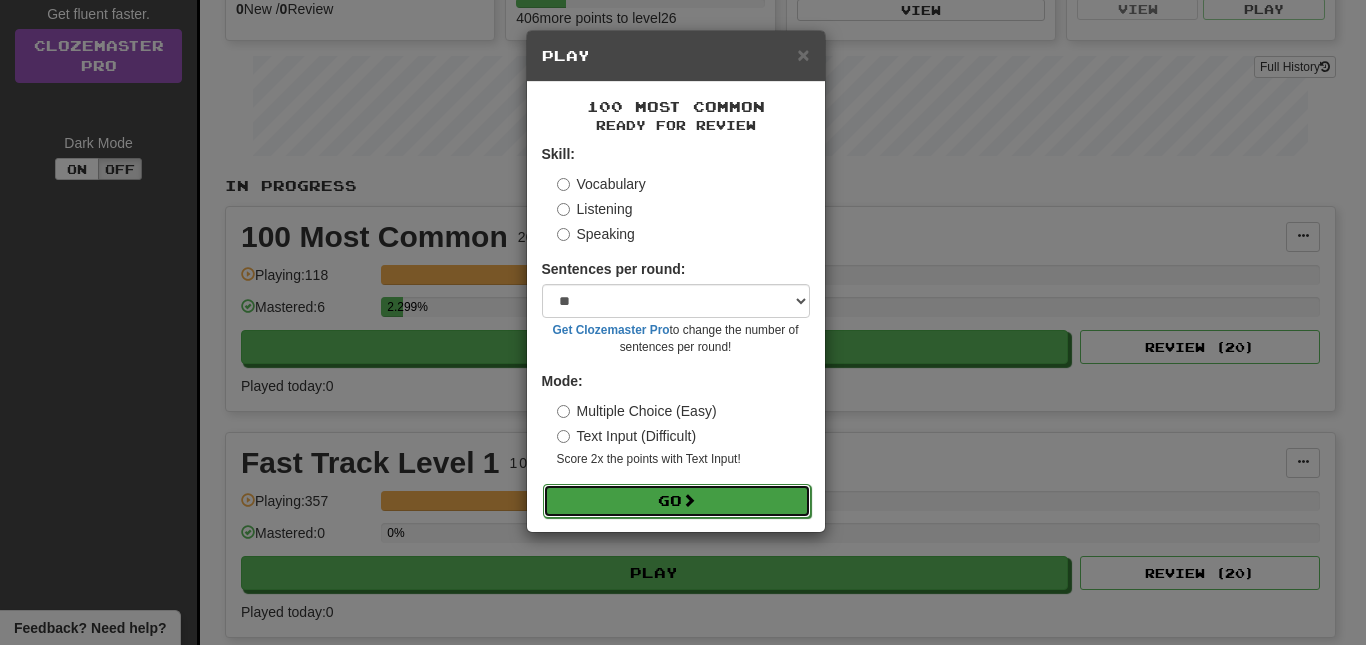 click on "Go" at bounding box center [677, 501] 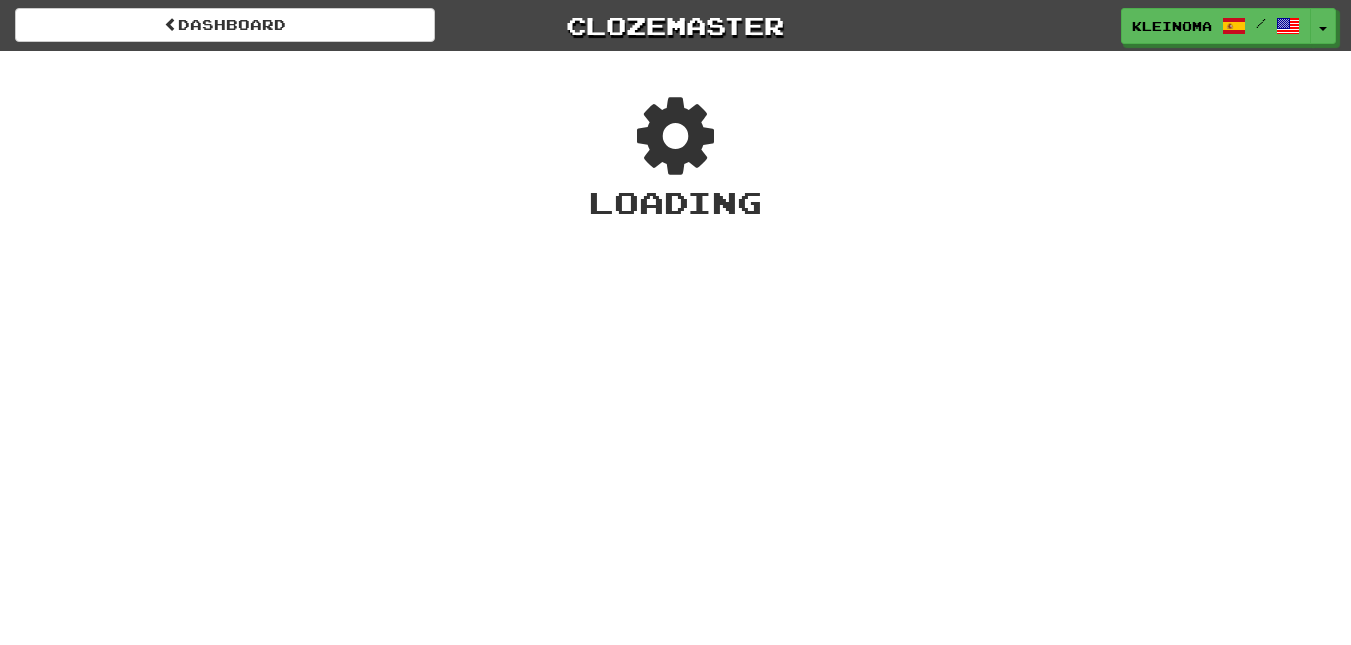 scroll, scrollTop: 0, scrollLeft: 0, axis: both 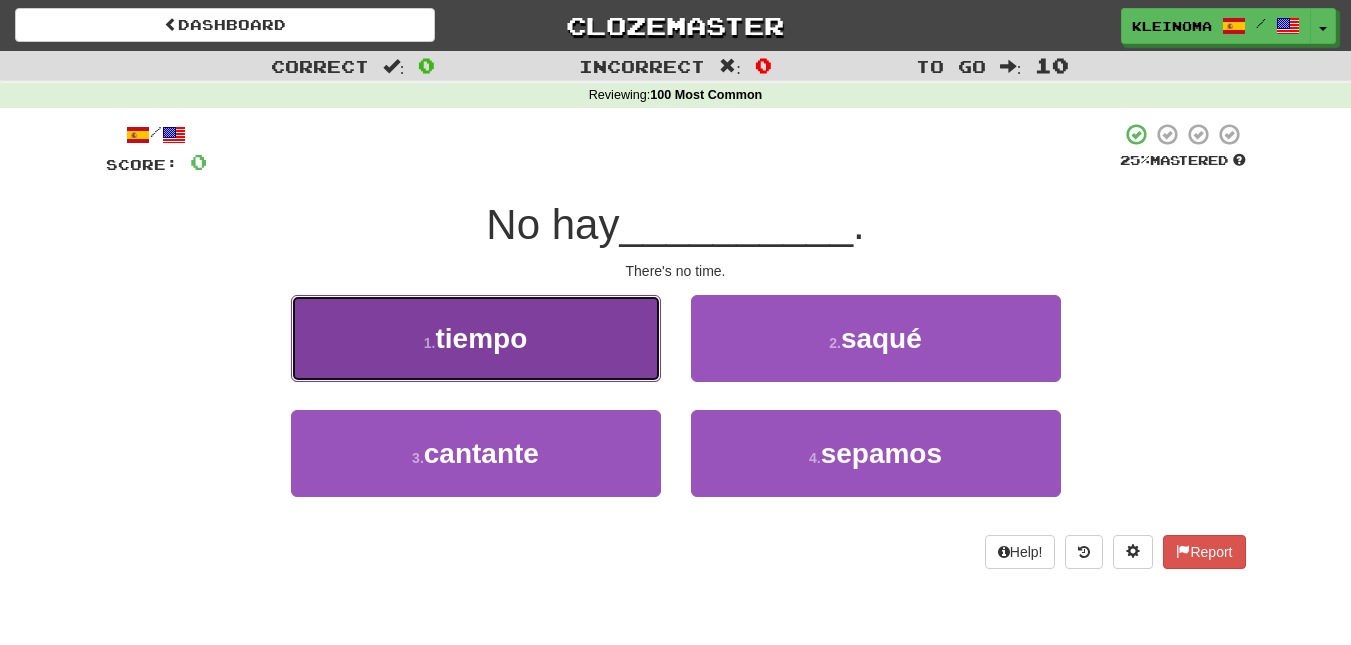 click on "1 .  tiempo" at bounding box center [476, 338] 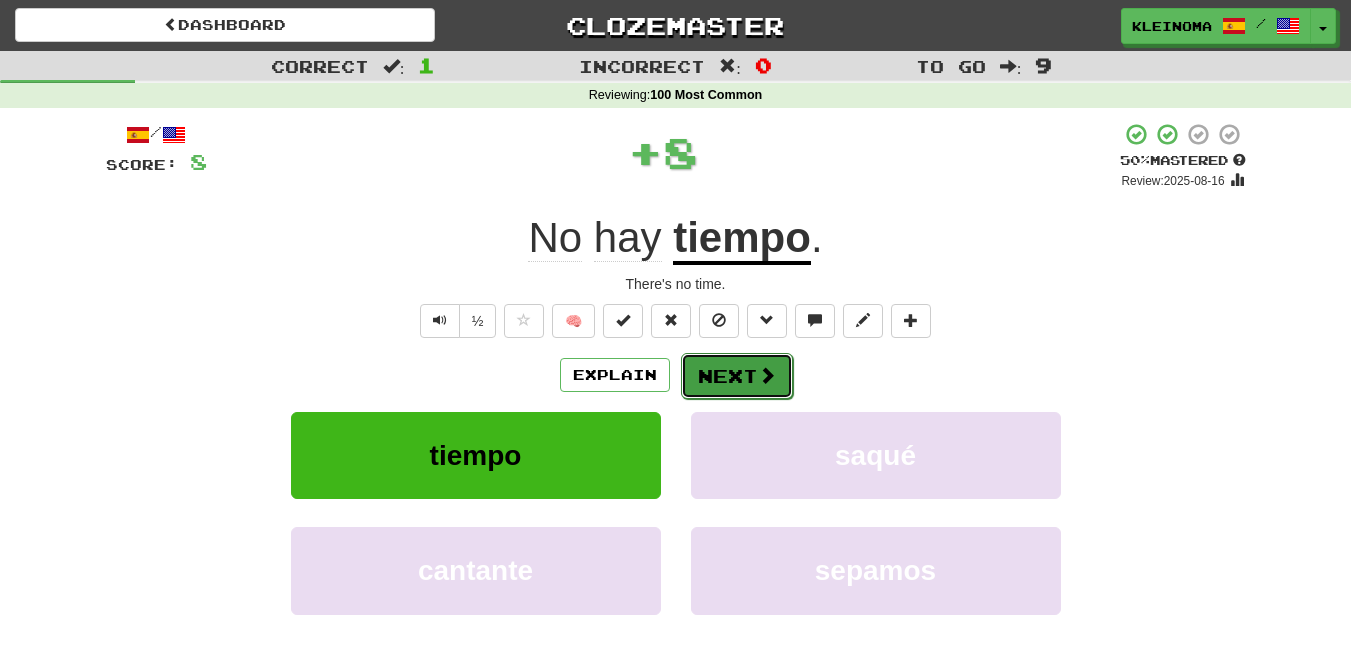 click on "Next" at bounding box center [737, 376] 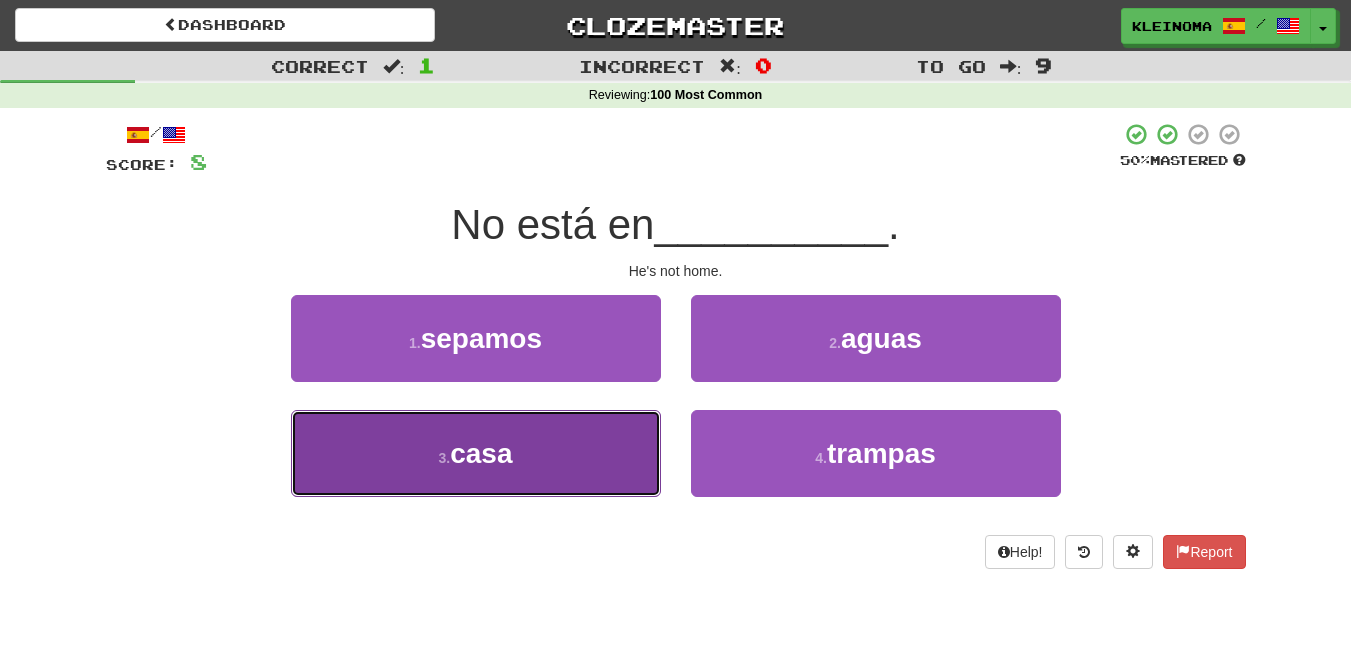click on "3 .  casa" at bounding box center (476, 453) 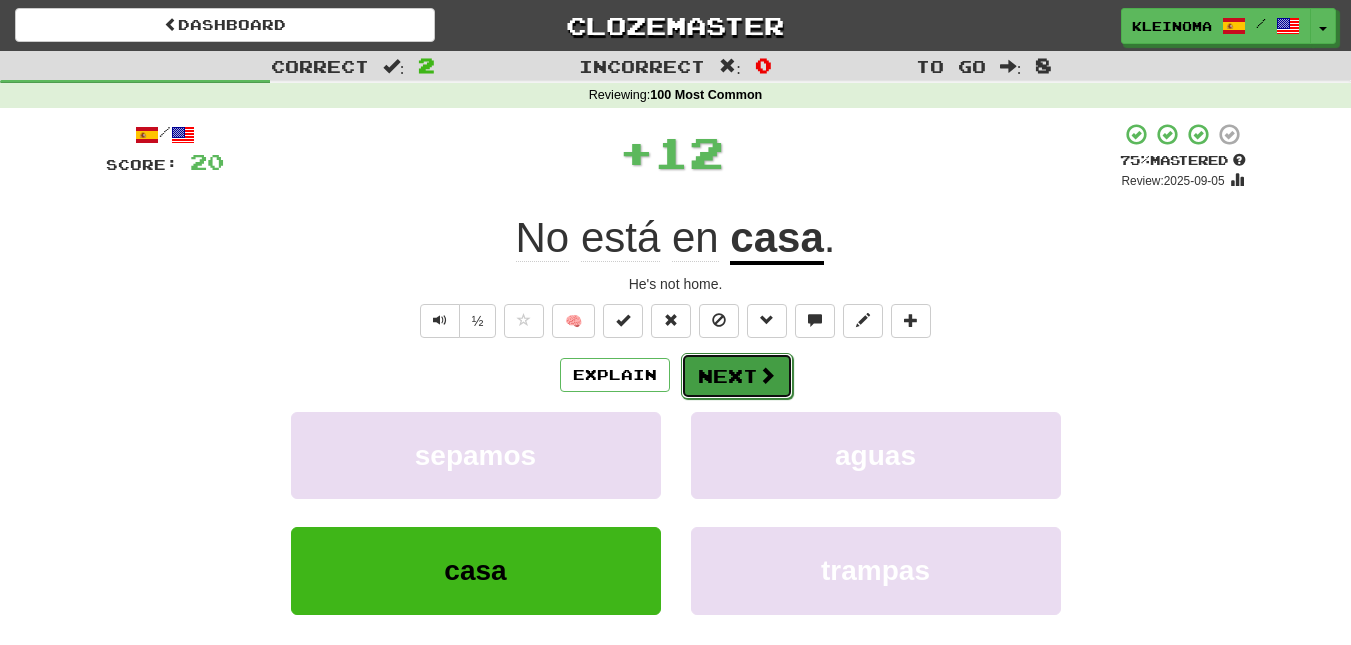 click on "Next" at bounding box center (737, 376) 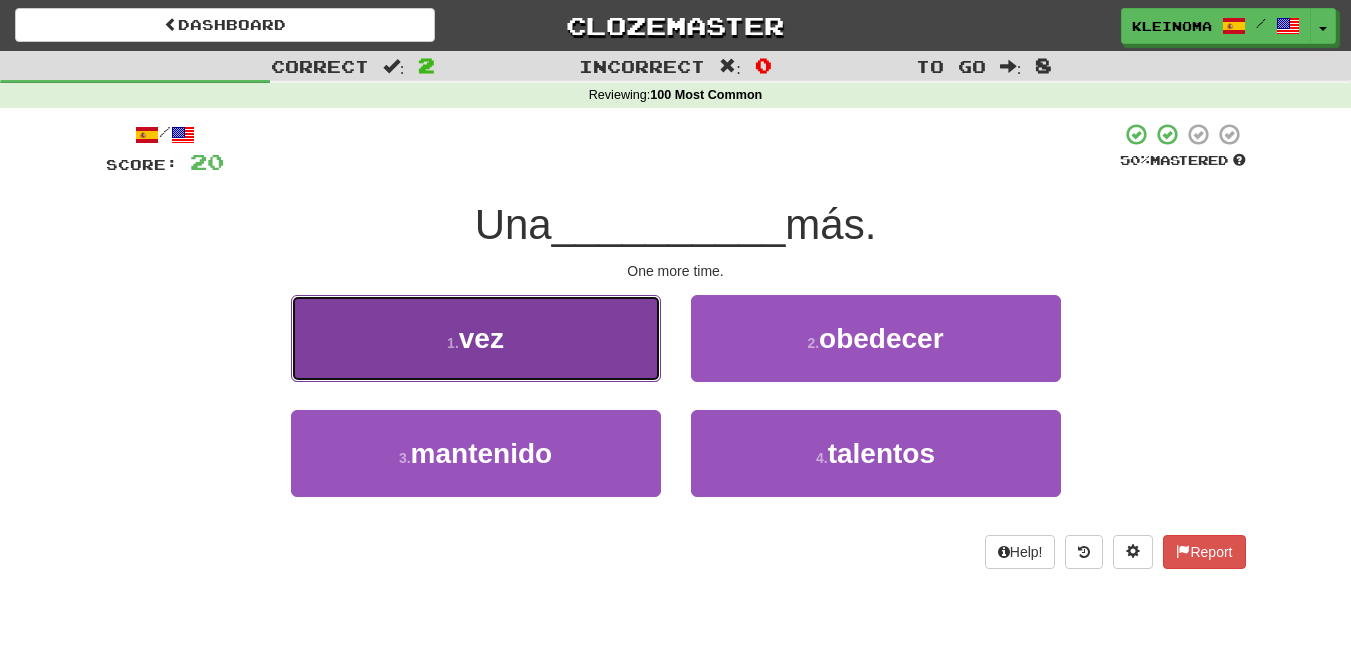 click on "1 .  vez" at bounding box center (476, 338) 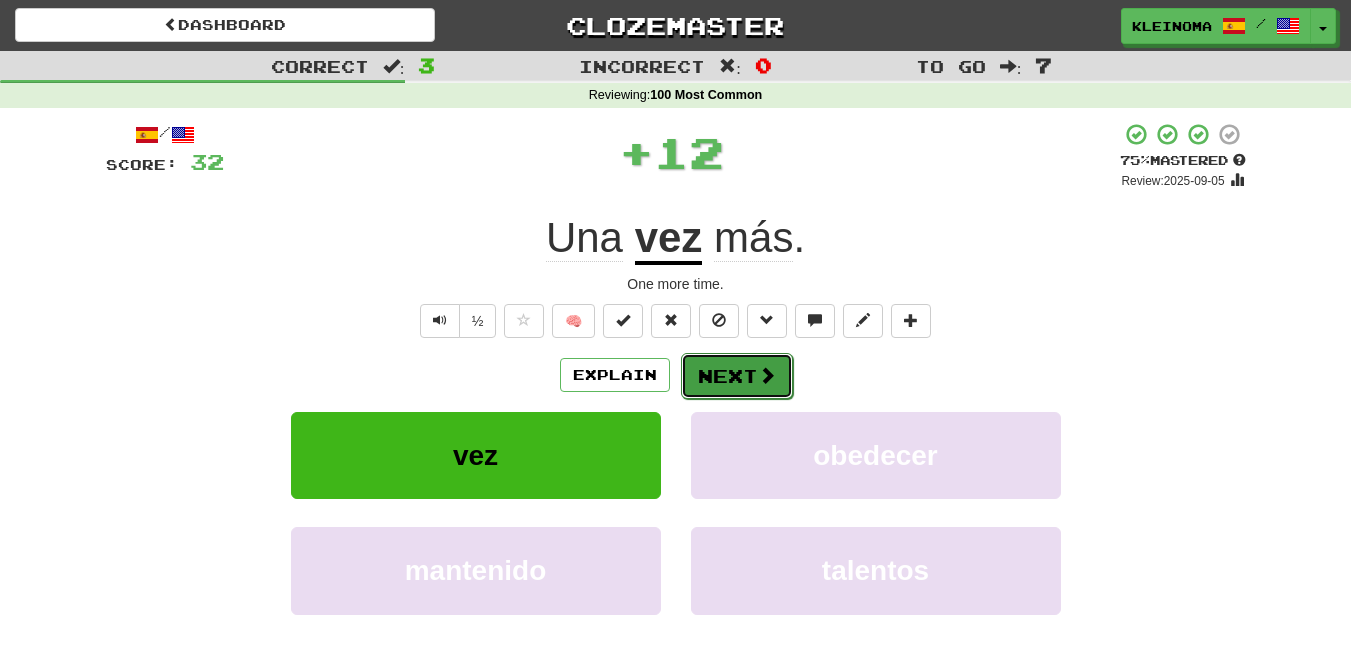 click on "Next" at bounding box center [737, 376] 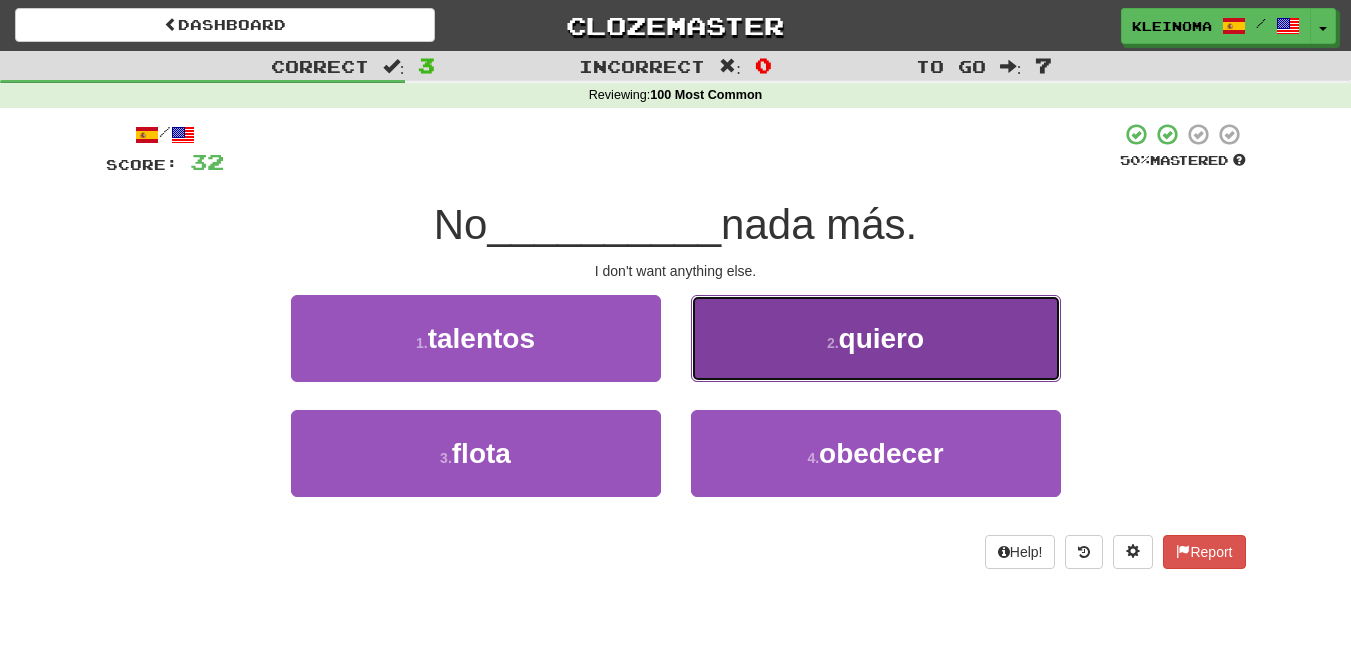 click on "2 .  quiero" at bounding box center (876, 338) 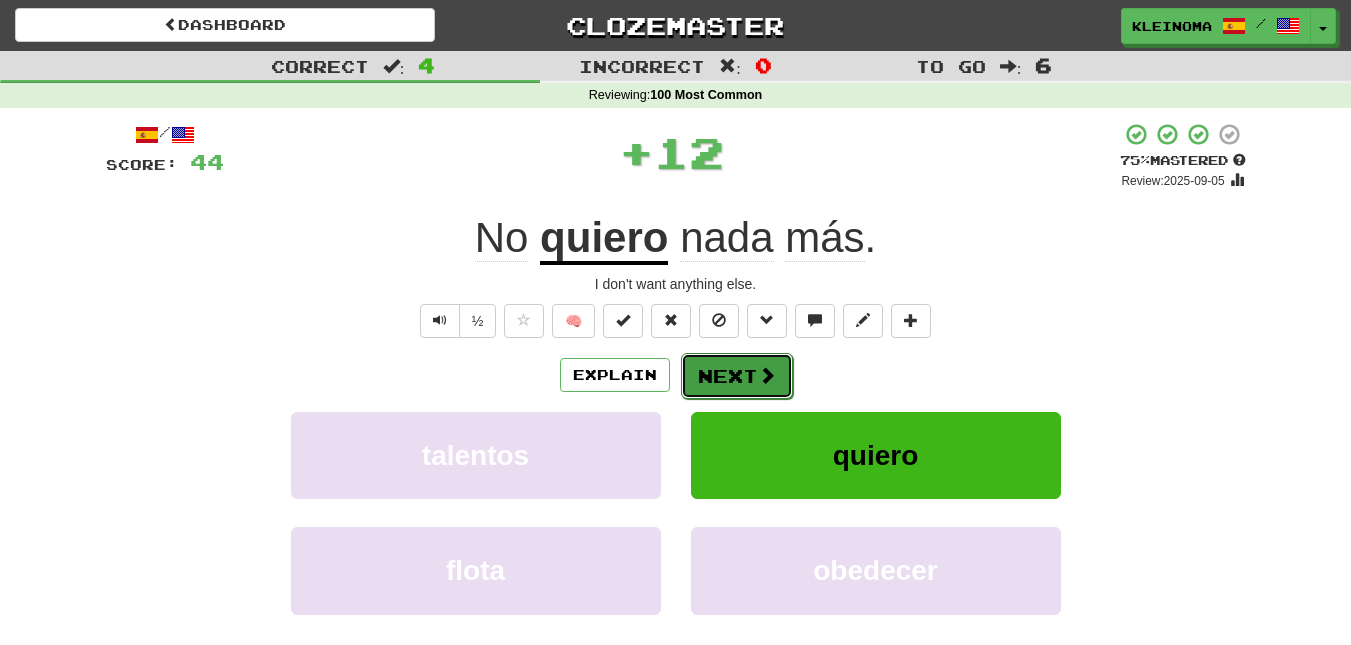 click on "Next" at bounding box center [737, 376] 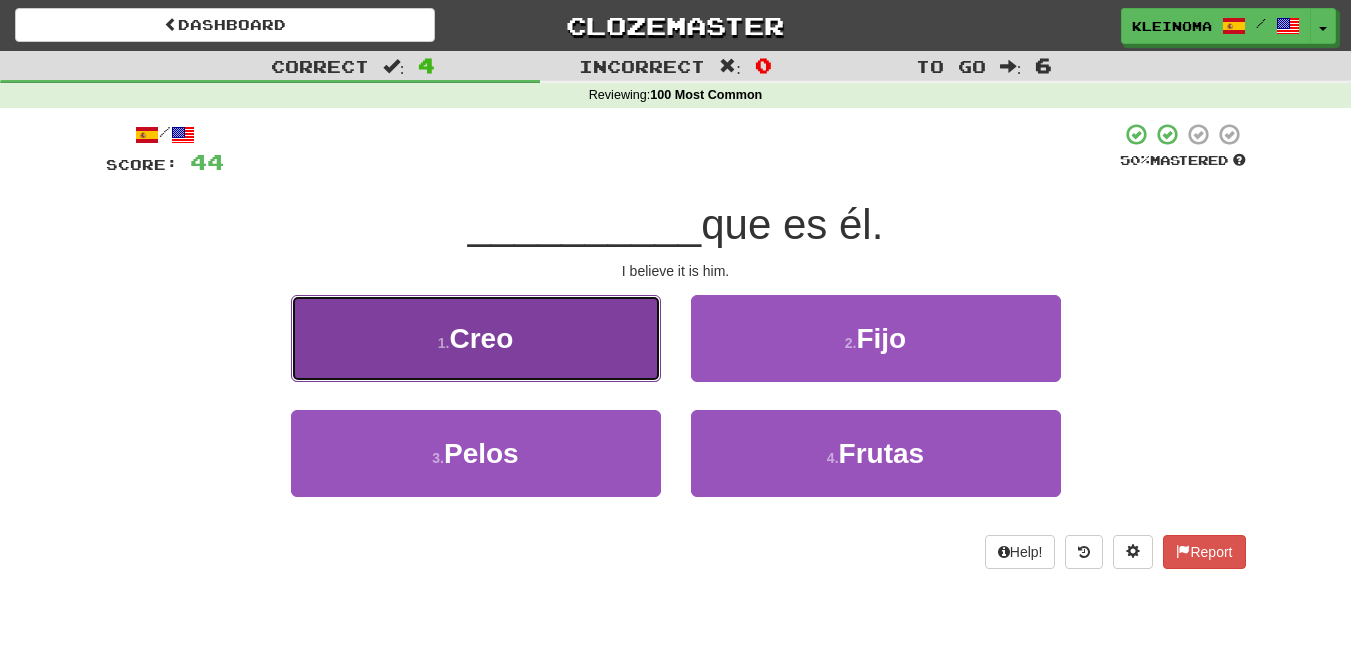 click on "1 .  Creo" at bounding box center (476, 338) 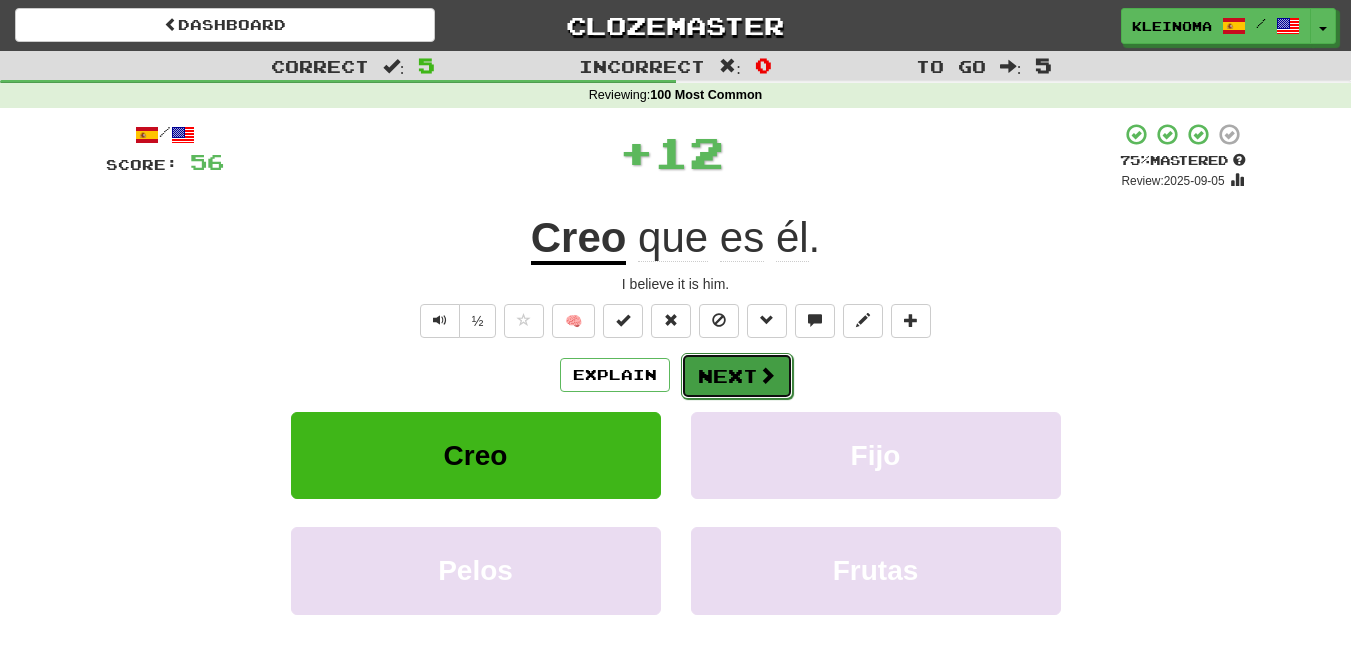click at bounding box center (767, 375) 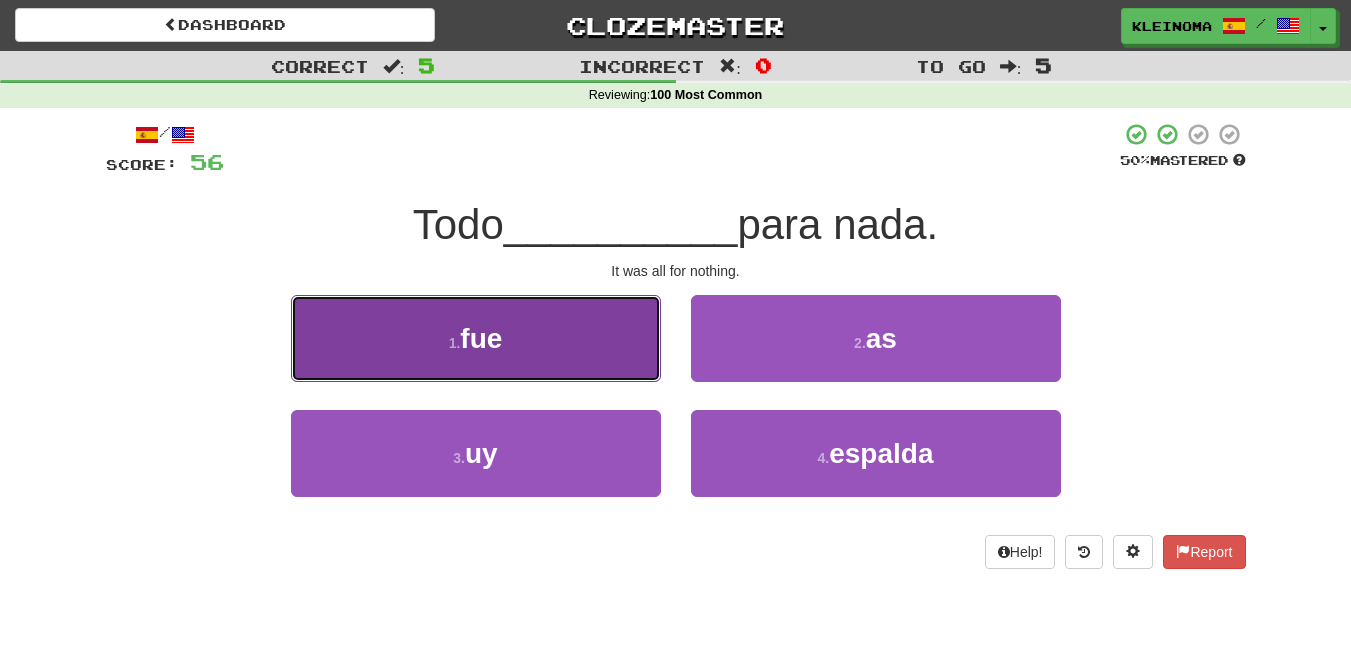click on "1 .  fue" at bounding box center (476, 338) 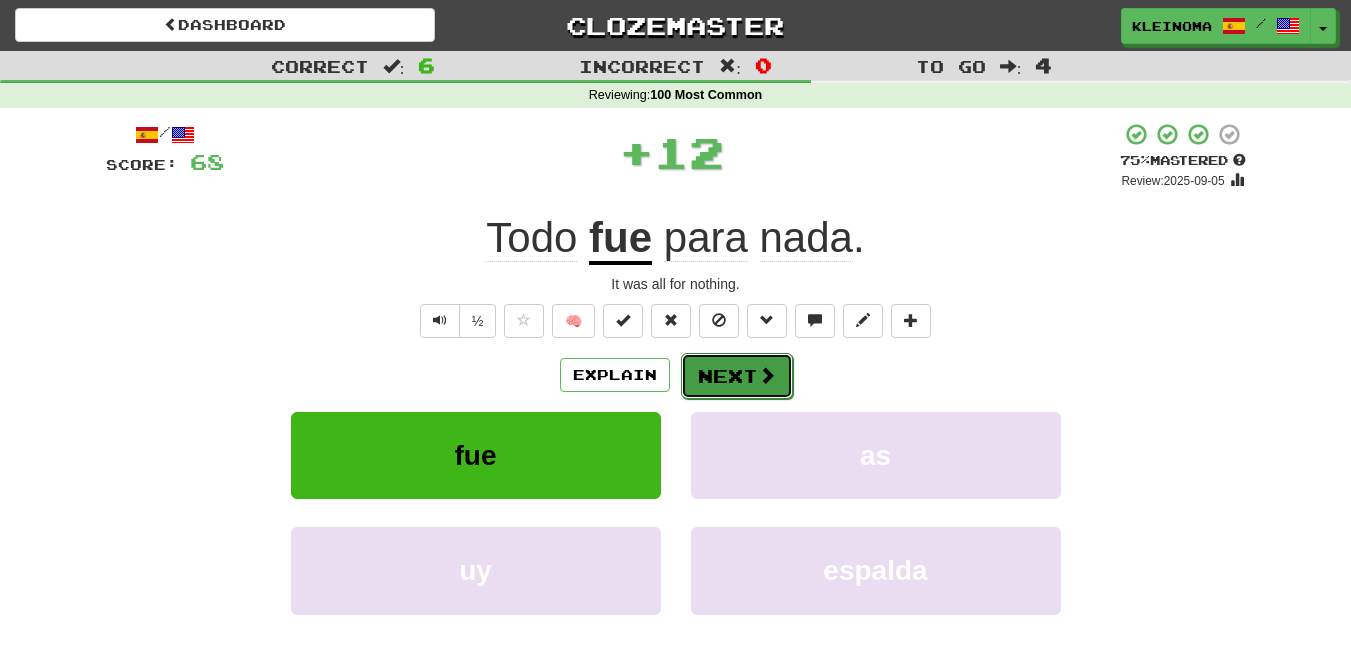 click on "Next" at bounding box center [737, 376] 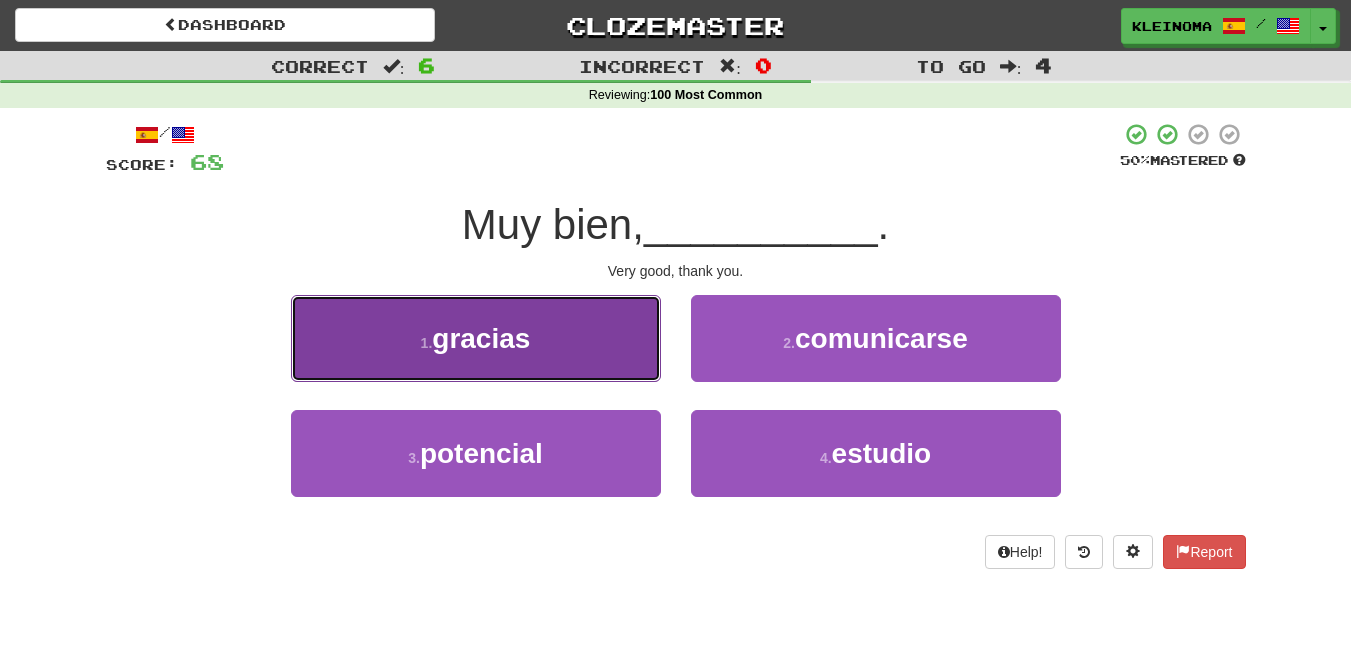 click on "1 .  gracias" at bounding box center [476, 338] 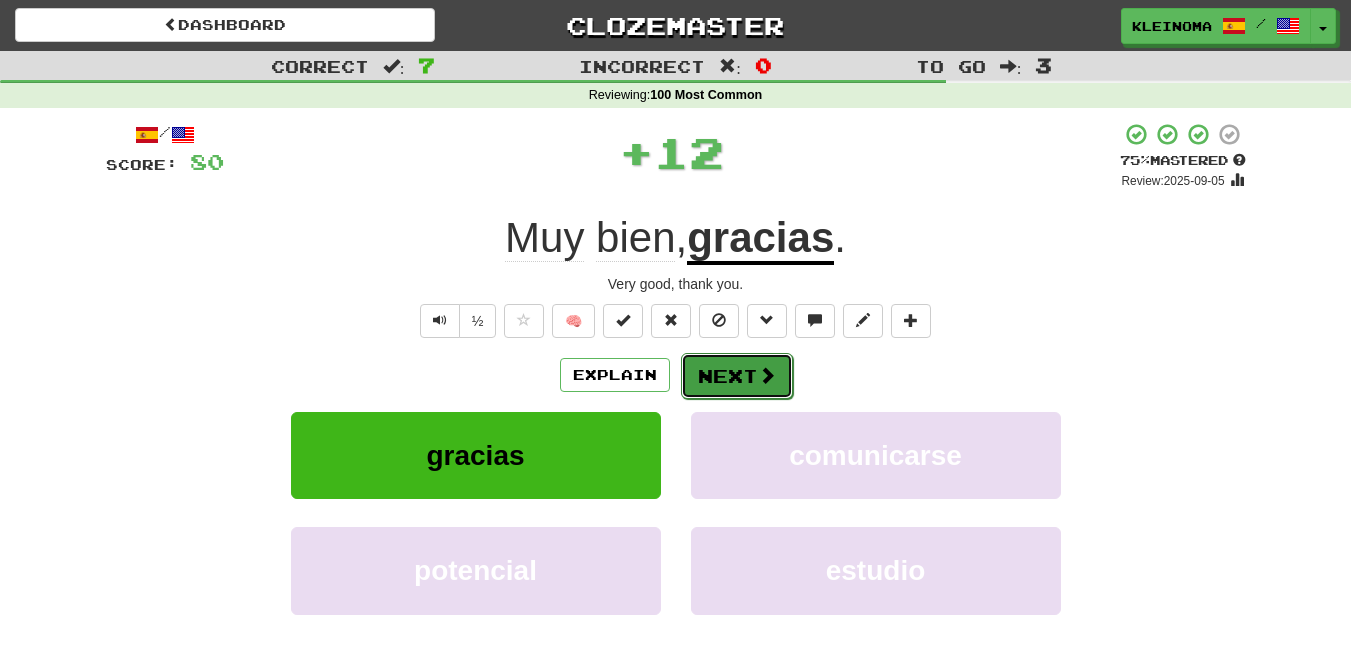 click at bounding box center (767, 375) 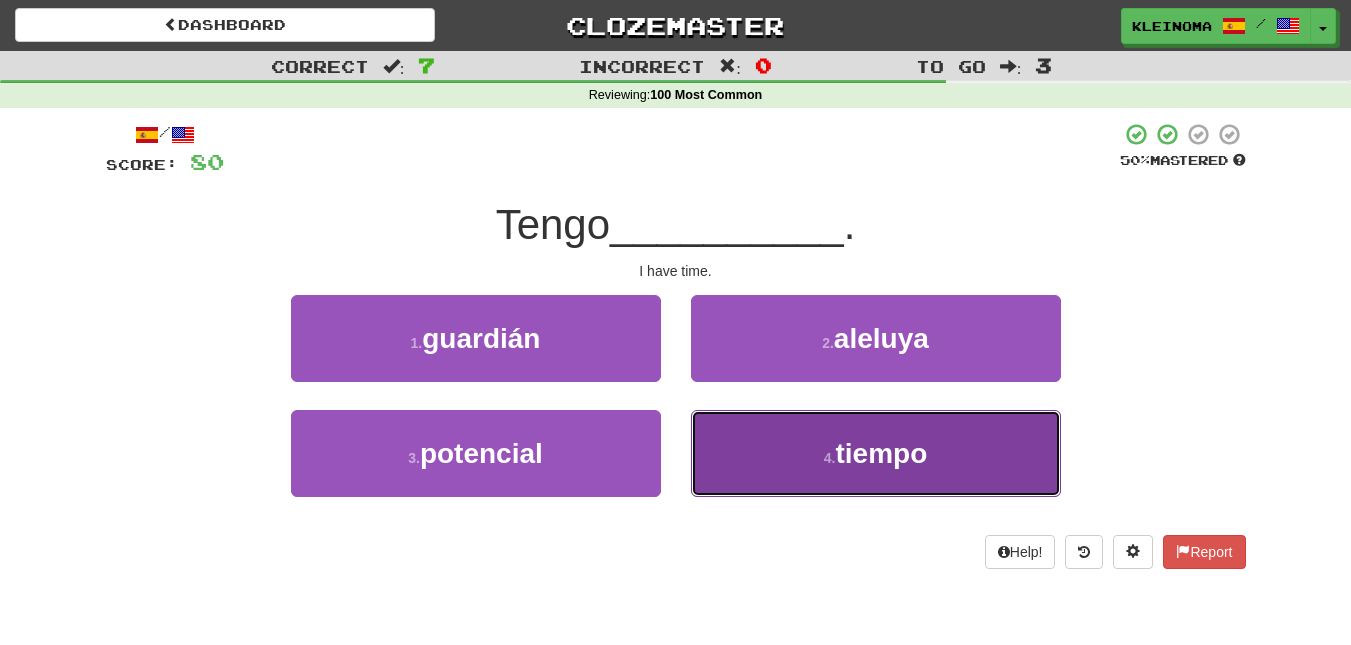 click on "4 .  tiempo" at bounding box center [876, 453] 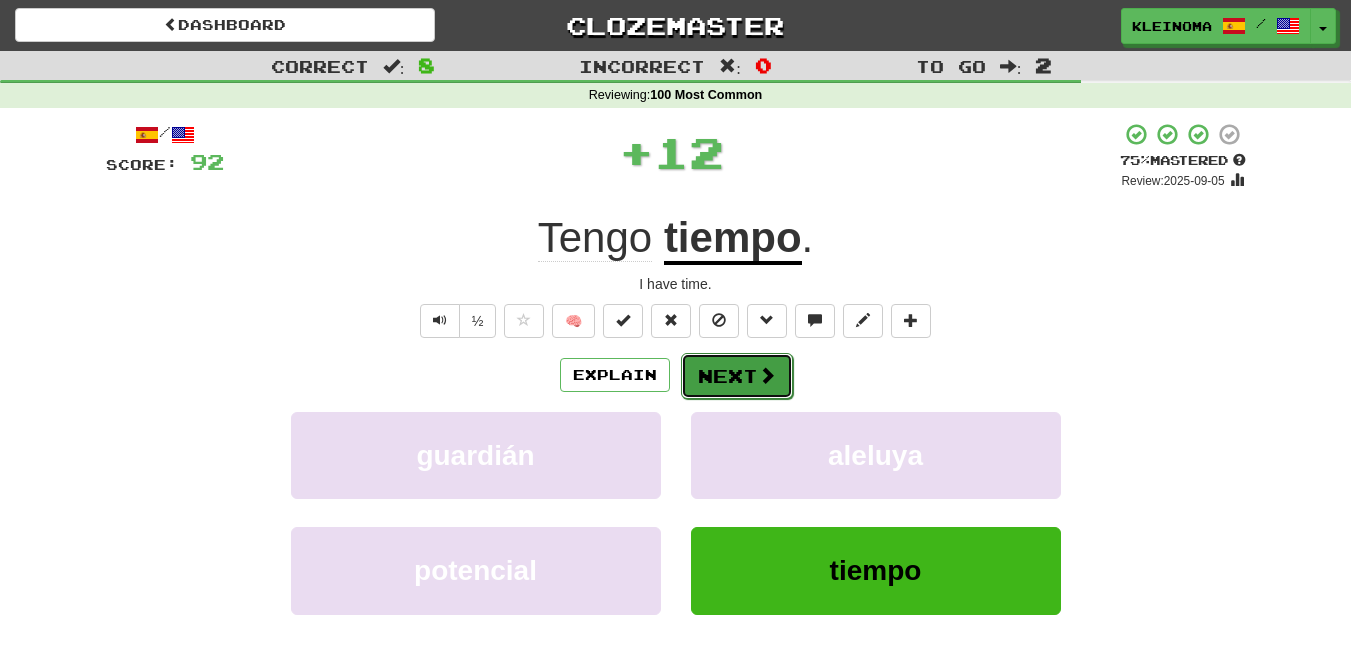 click on "Next" at bounding box center [737, 376] 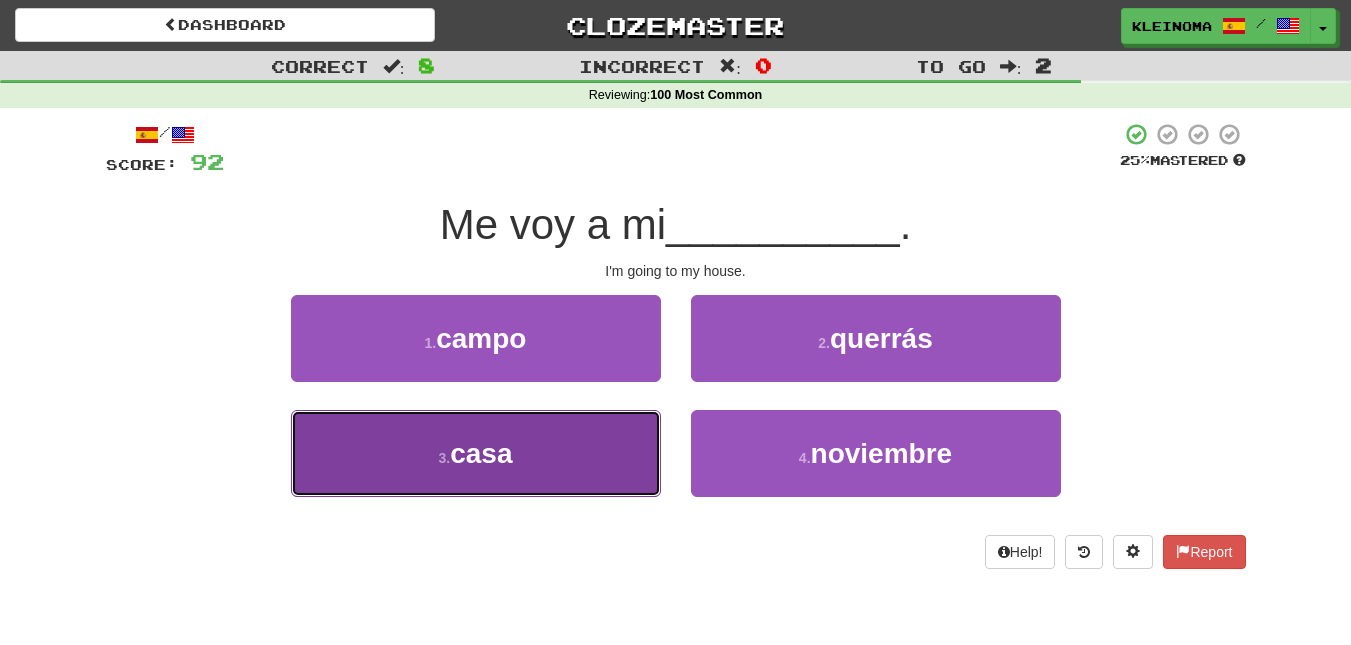 click on "casa" at bounding box center (481, 453) 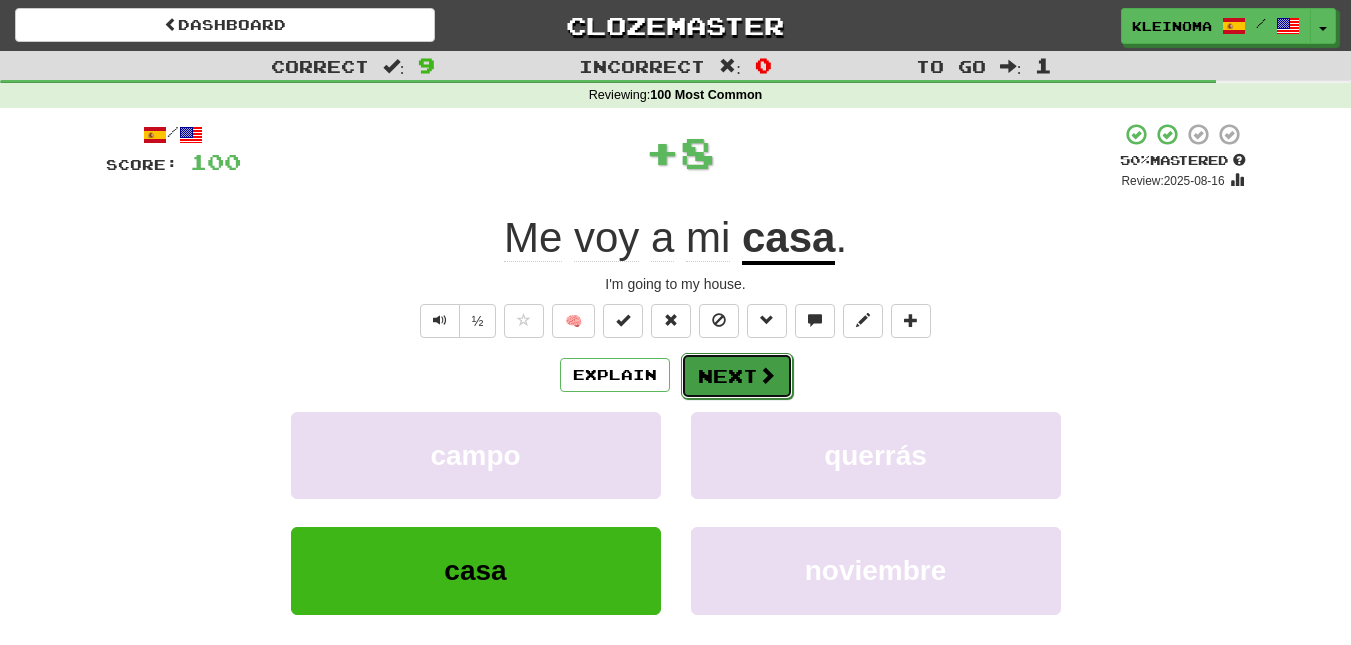 click on "Next" at bounding box center (737, 376) 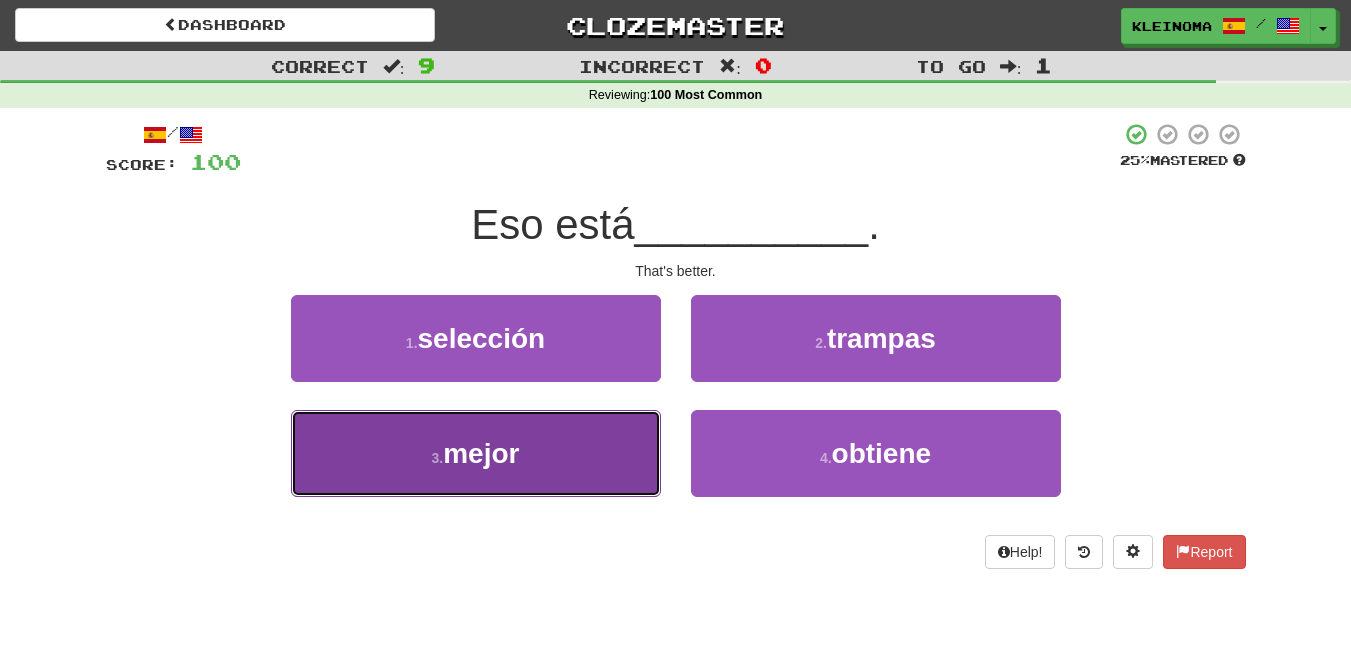 click on "3 .  mejor" at bounding box center [476, 453] 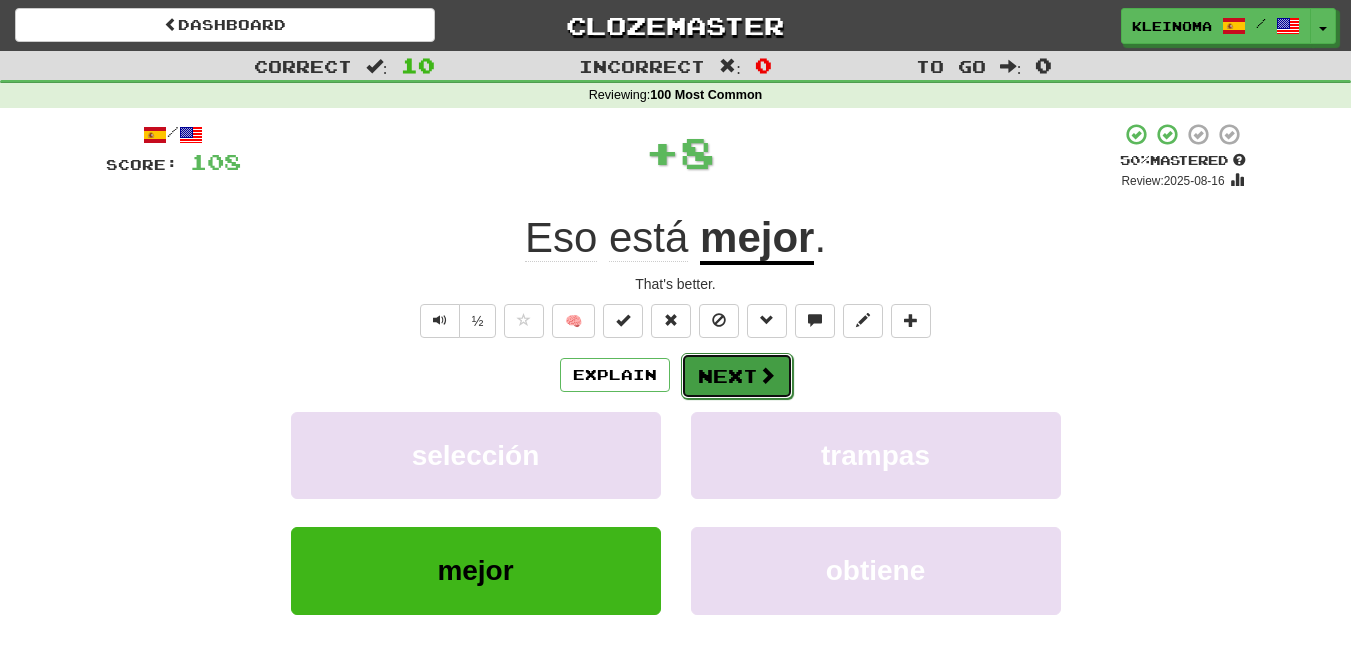 click on "Next" at bounding box center (737, 376) 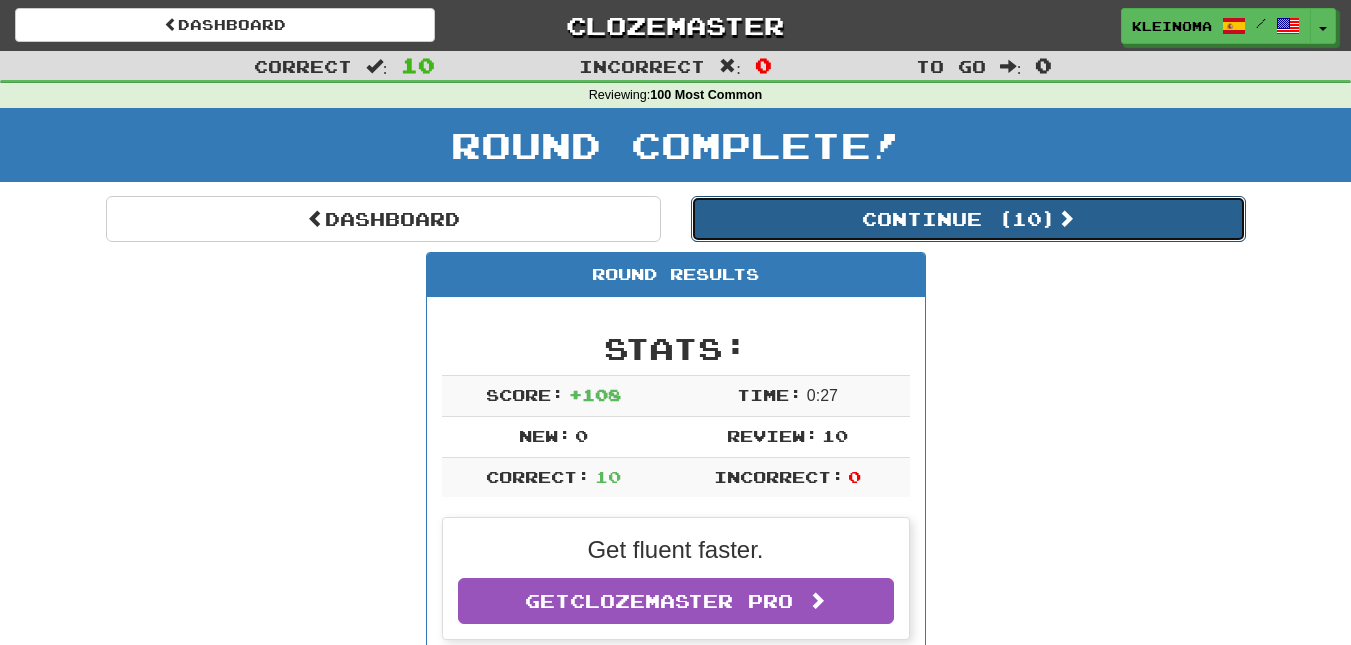 click on "Continue ( 10 )" at bounding box center [968, 219] 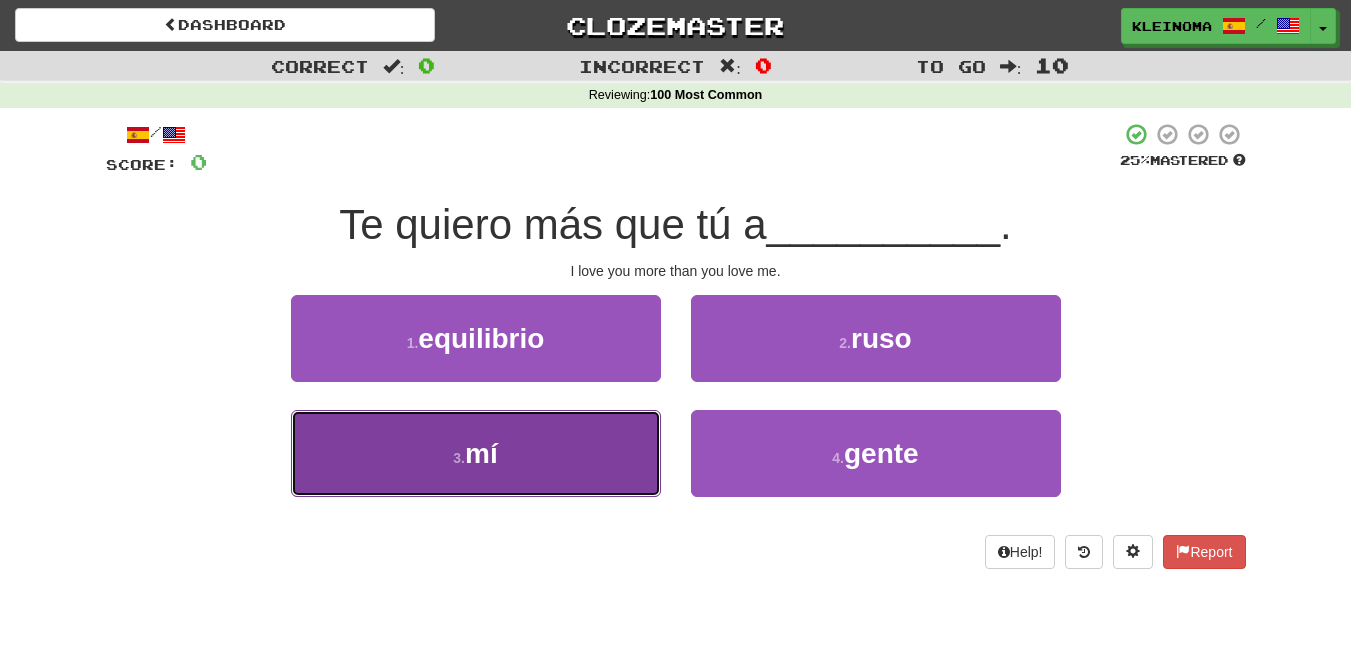 click on "3 .  mí" at bounding box center (476, 453) 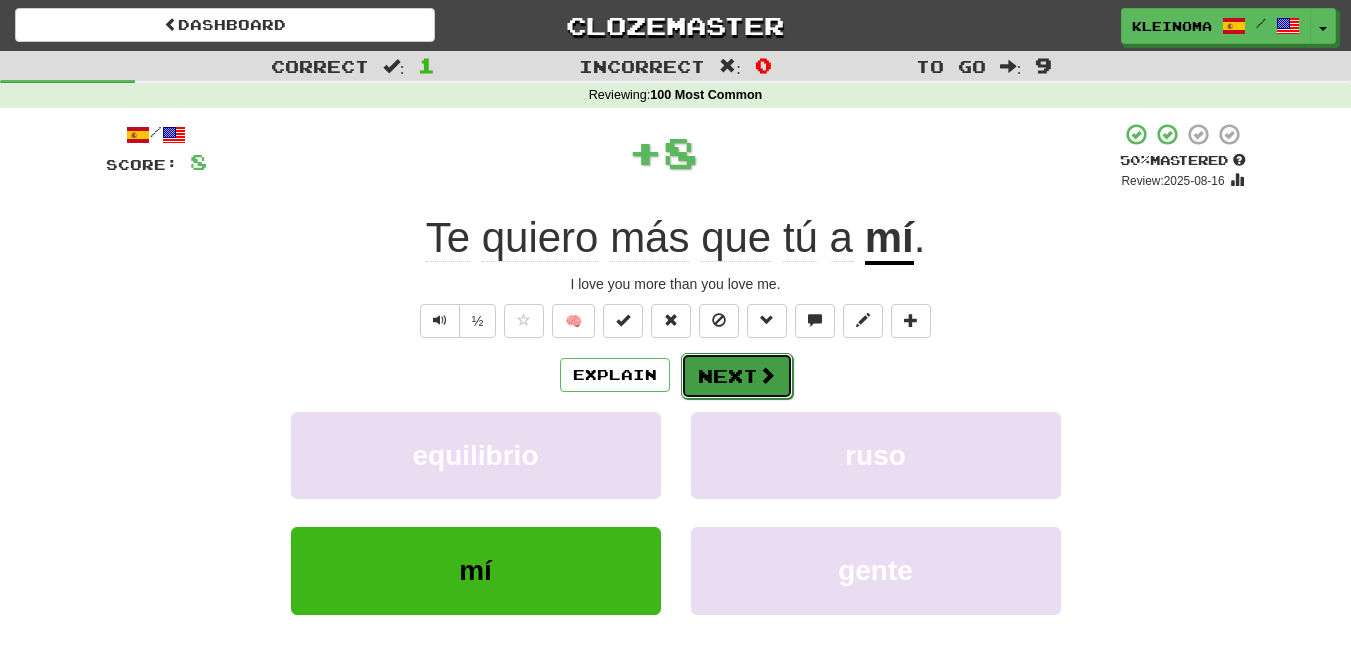 click on "Next" at bounding box center (737, 376) 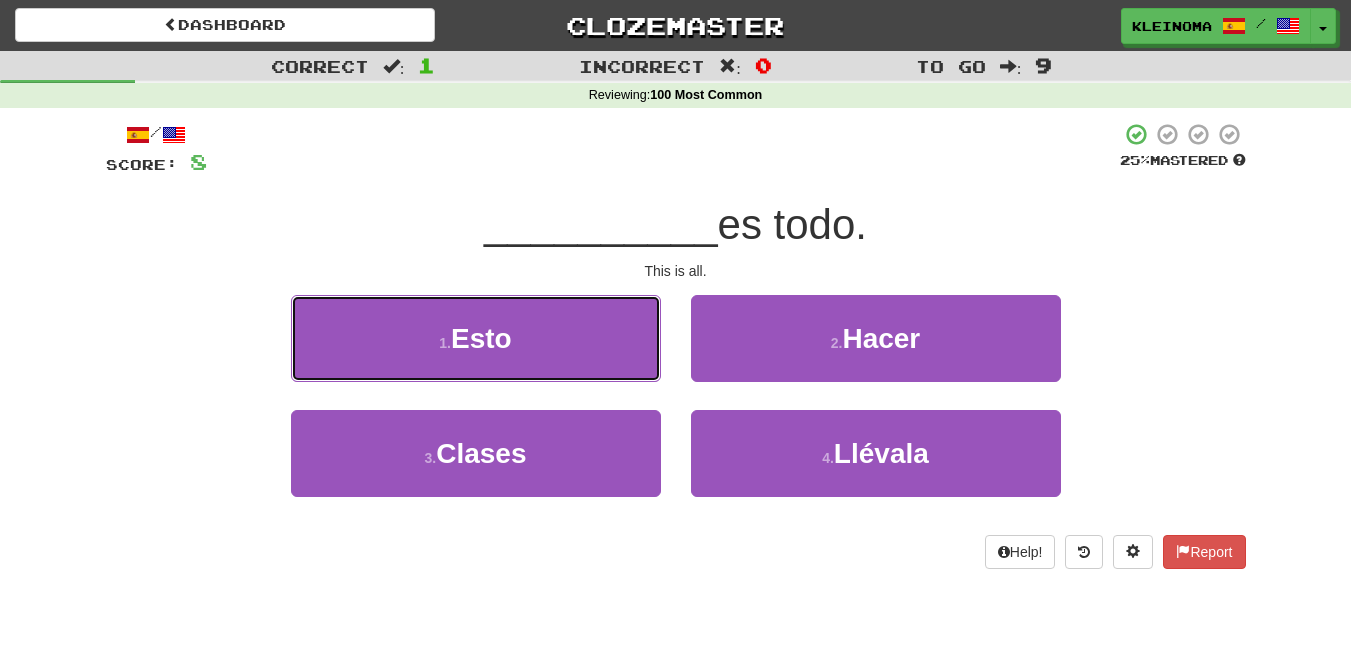 click on "1 .  Esto" at bounding box center [476, 338] 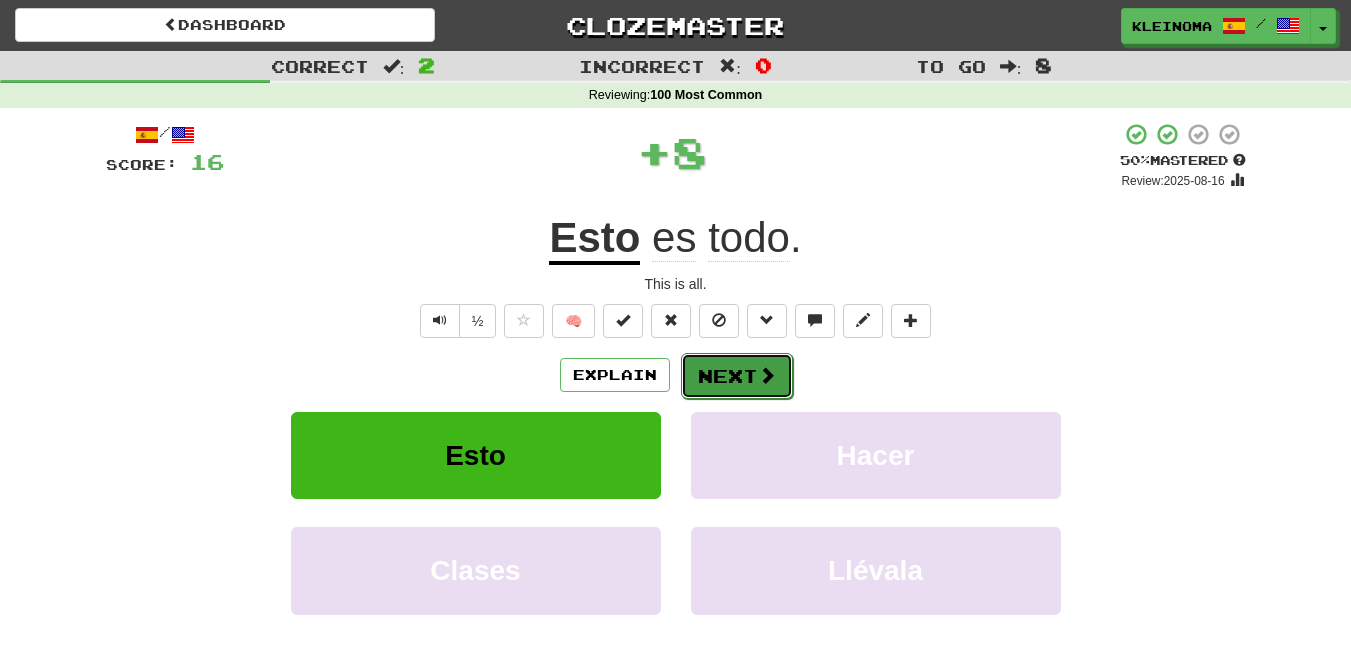 click on "Next" at bounding box center (737, 376) 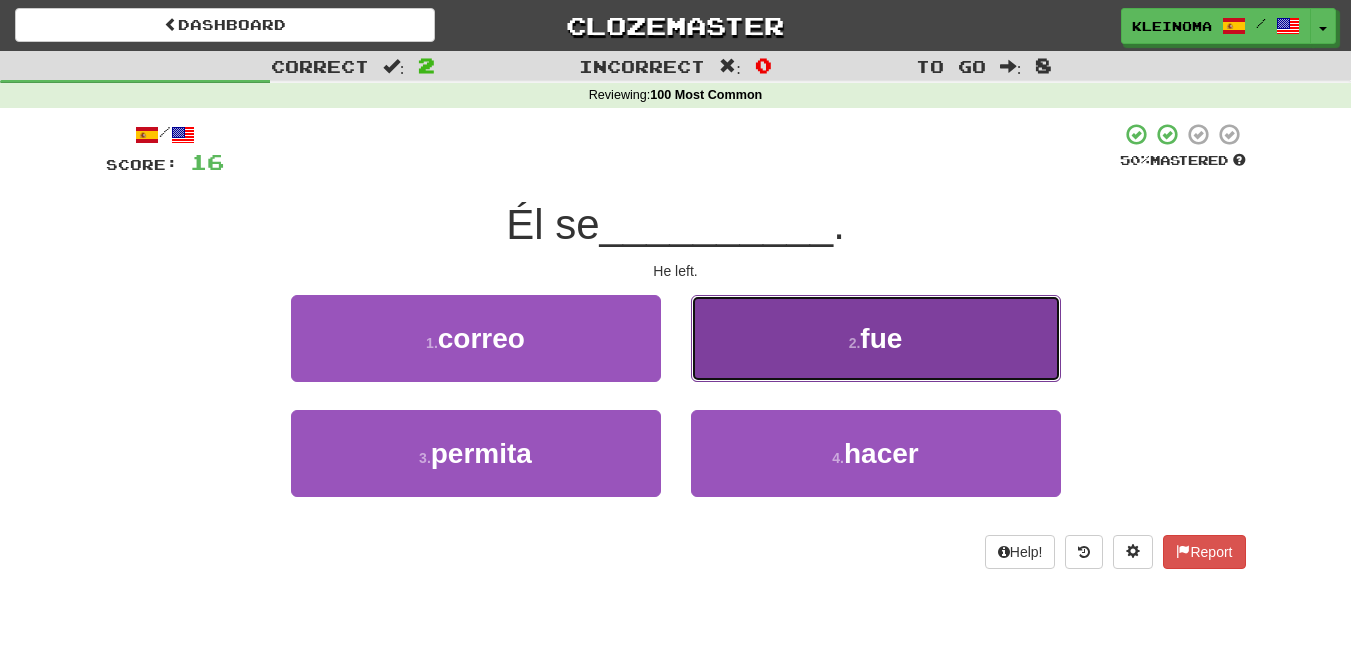 click on "2 .  fue" at bounding box center (876, 338) 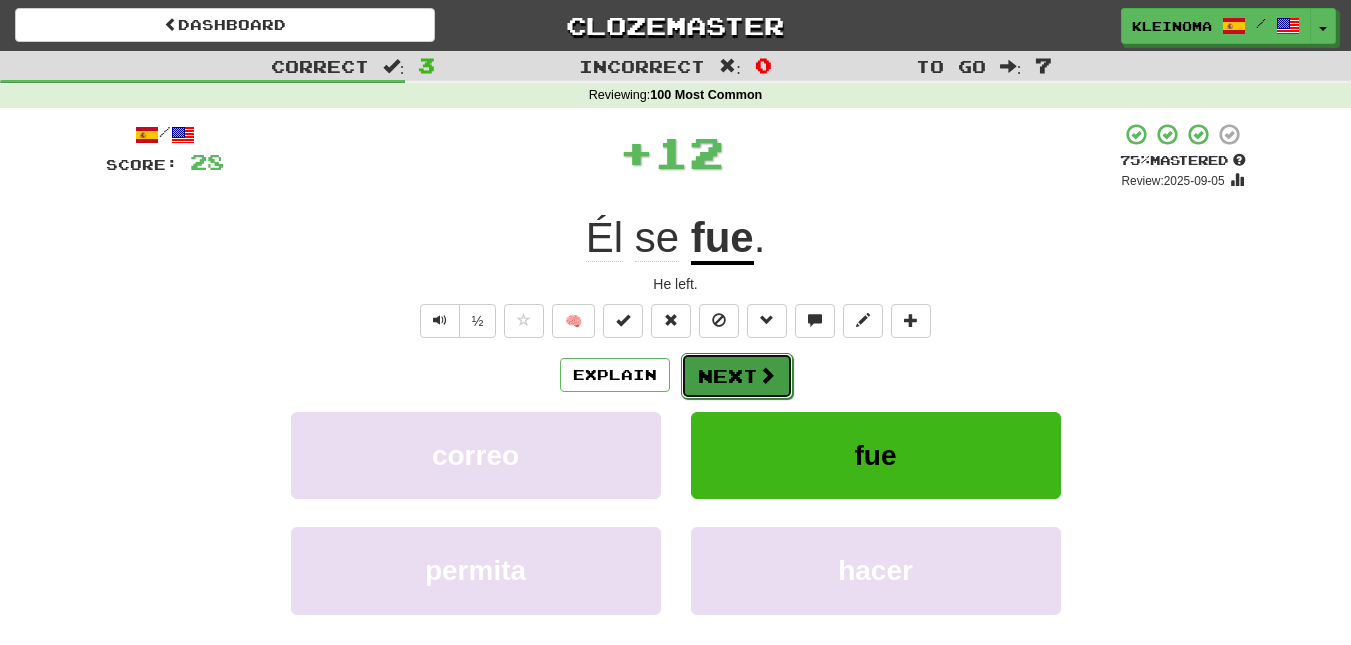 click on "Next" at bounding box center (737, 376) 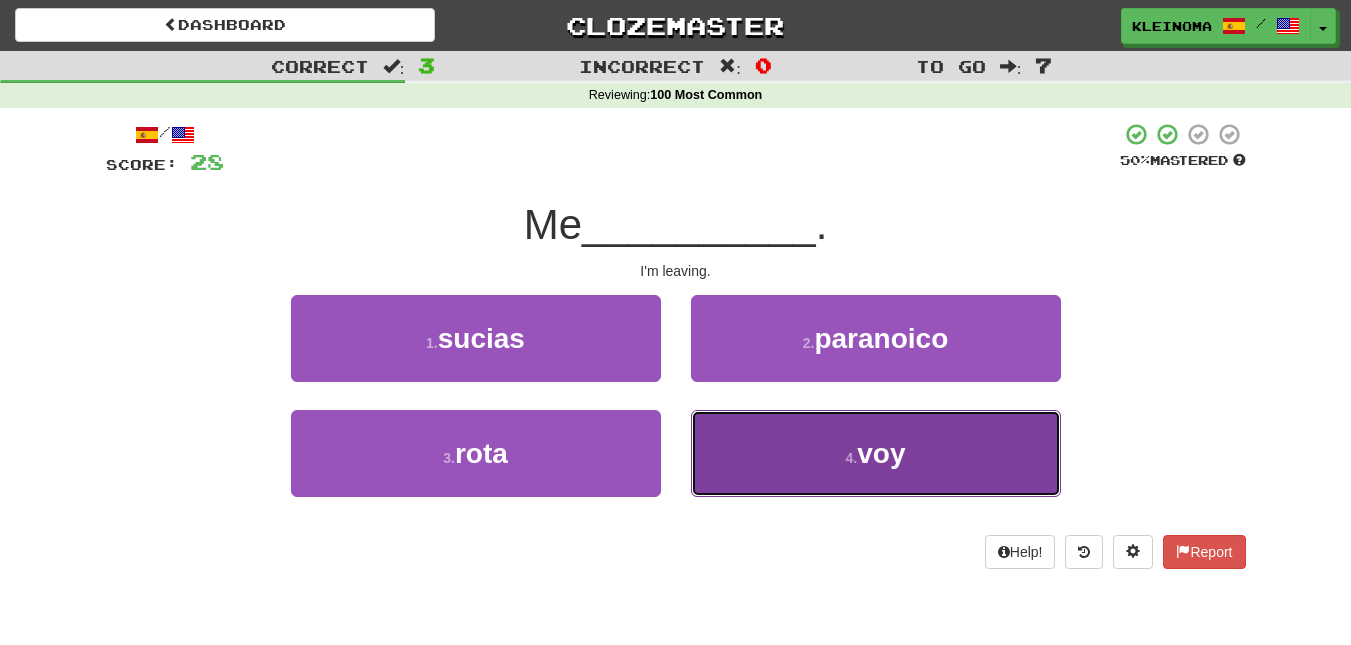 click on "4 .  voy" at bounding box center [876, 453] 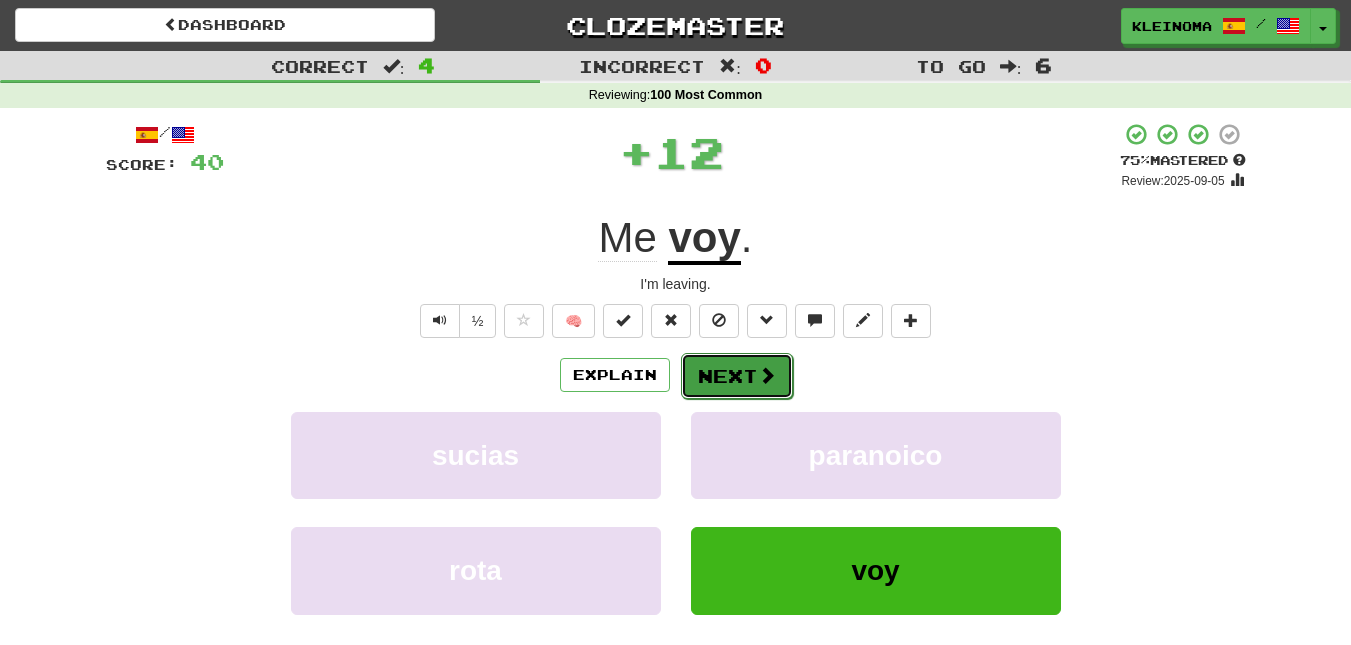 click on "Next" at bounding box center [737, 376] 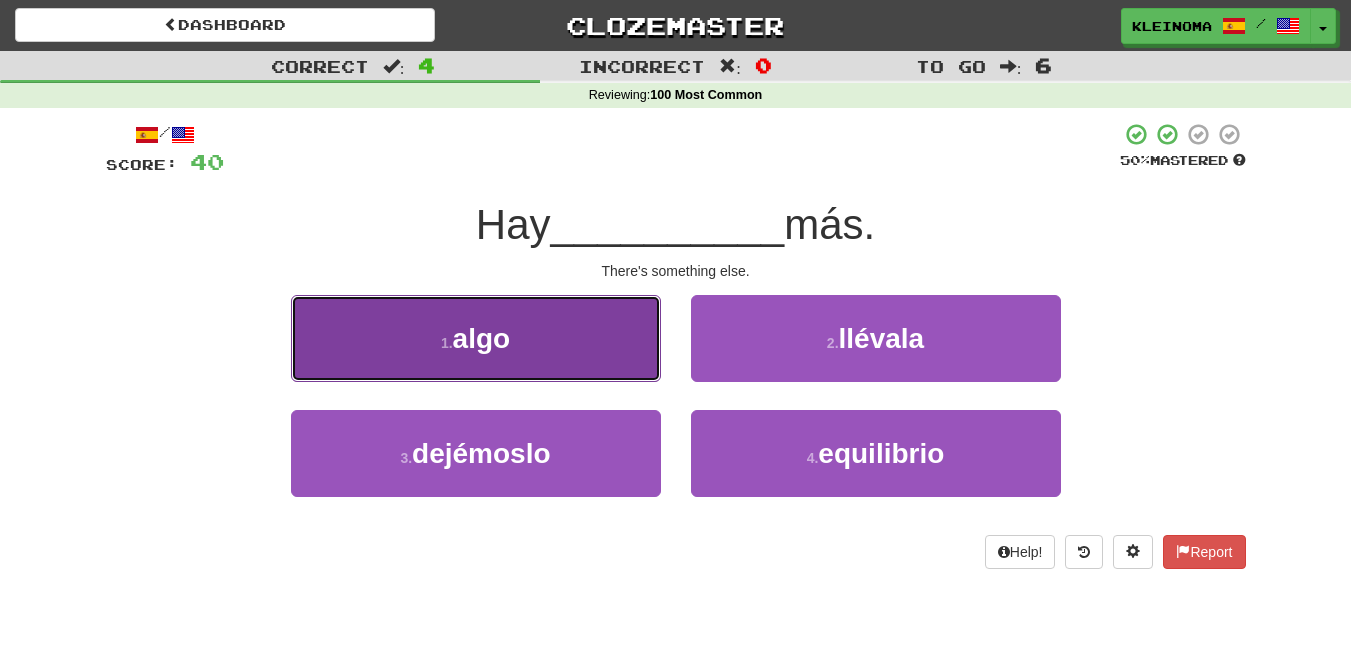 click on "1 .  algo" at bounding box center (476, 338) 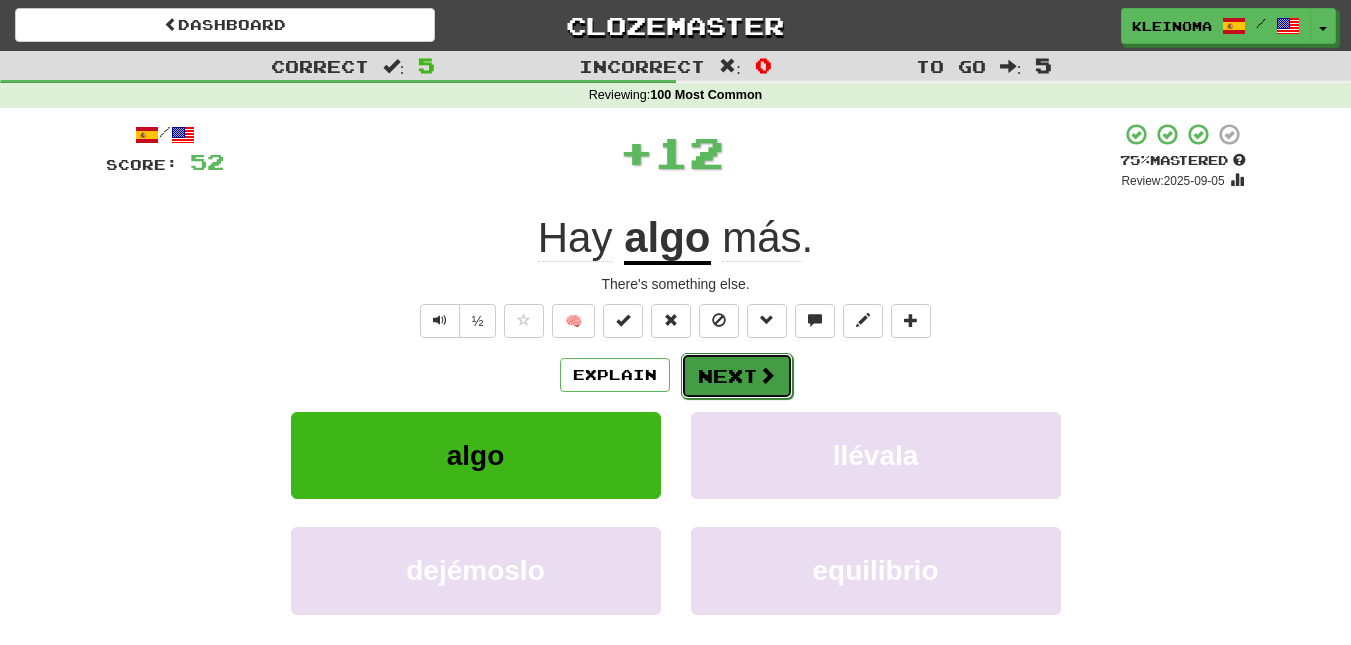 click on "Next" at bounding box center [737, 376] 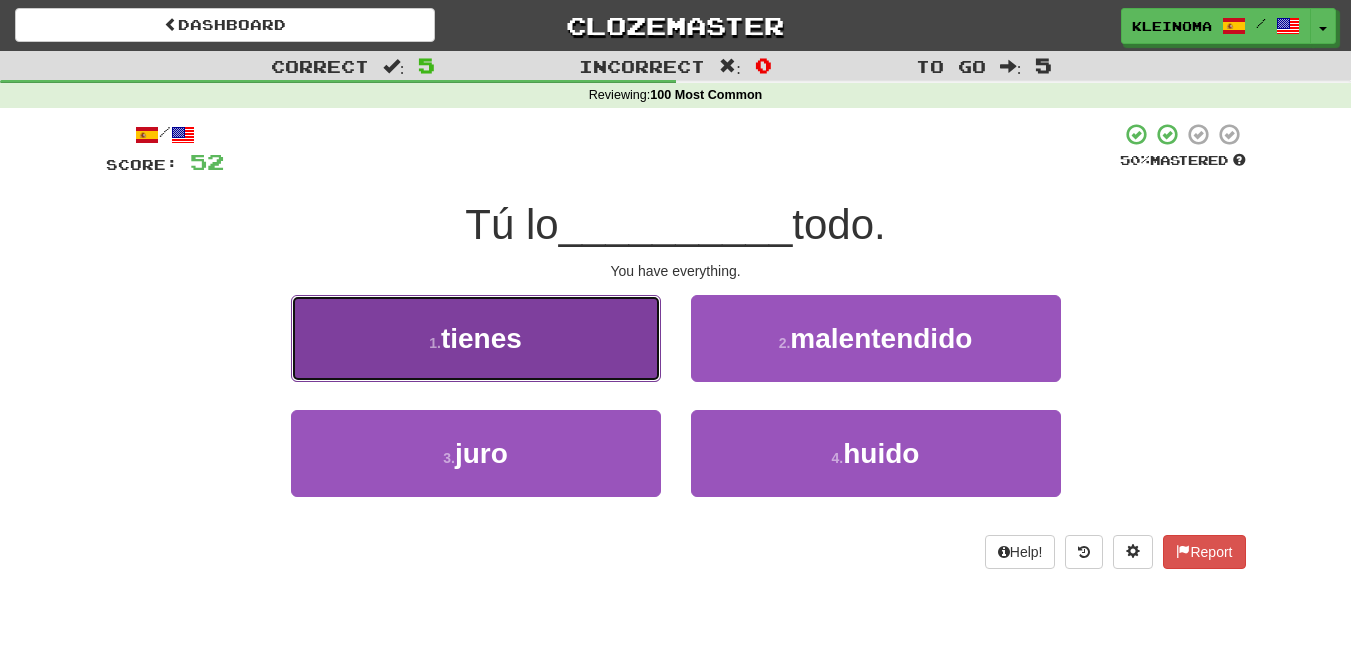 click on "1 .  tienes" at bounding box center [476, 338] 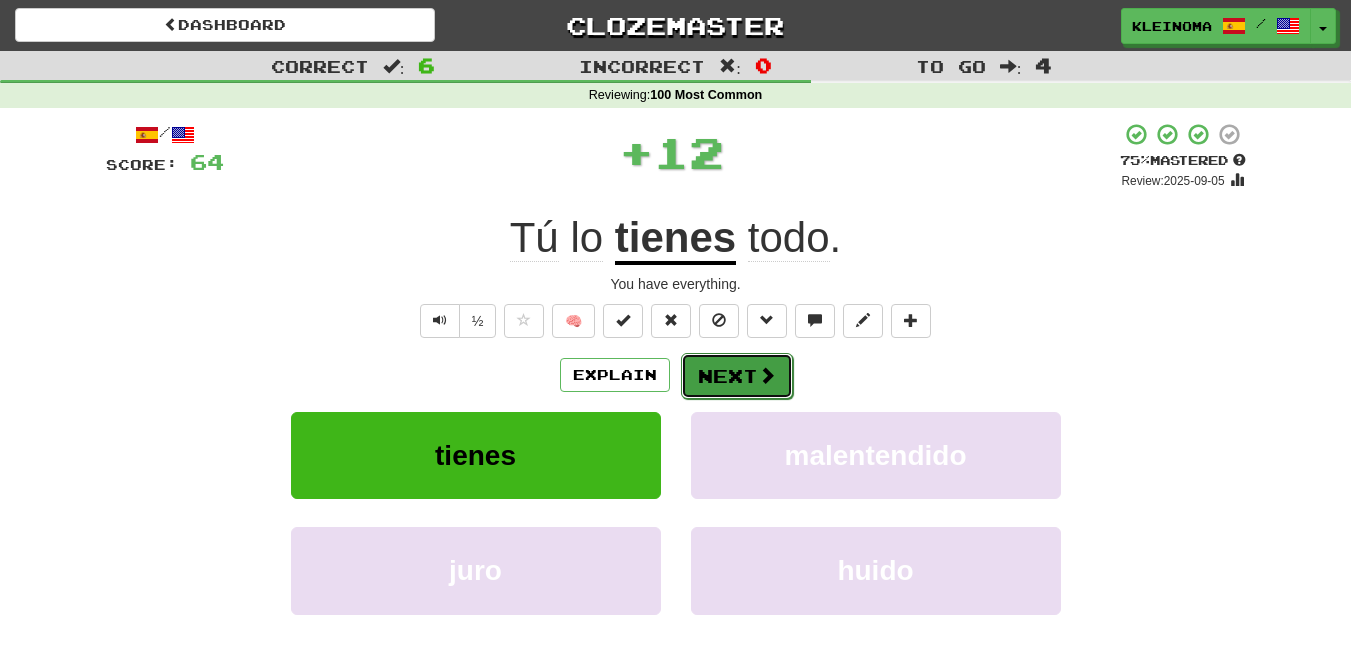 click on "Next" at bounding box center (737, 376) 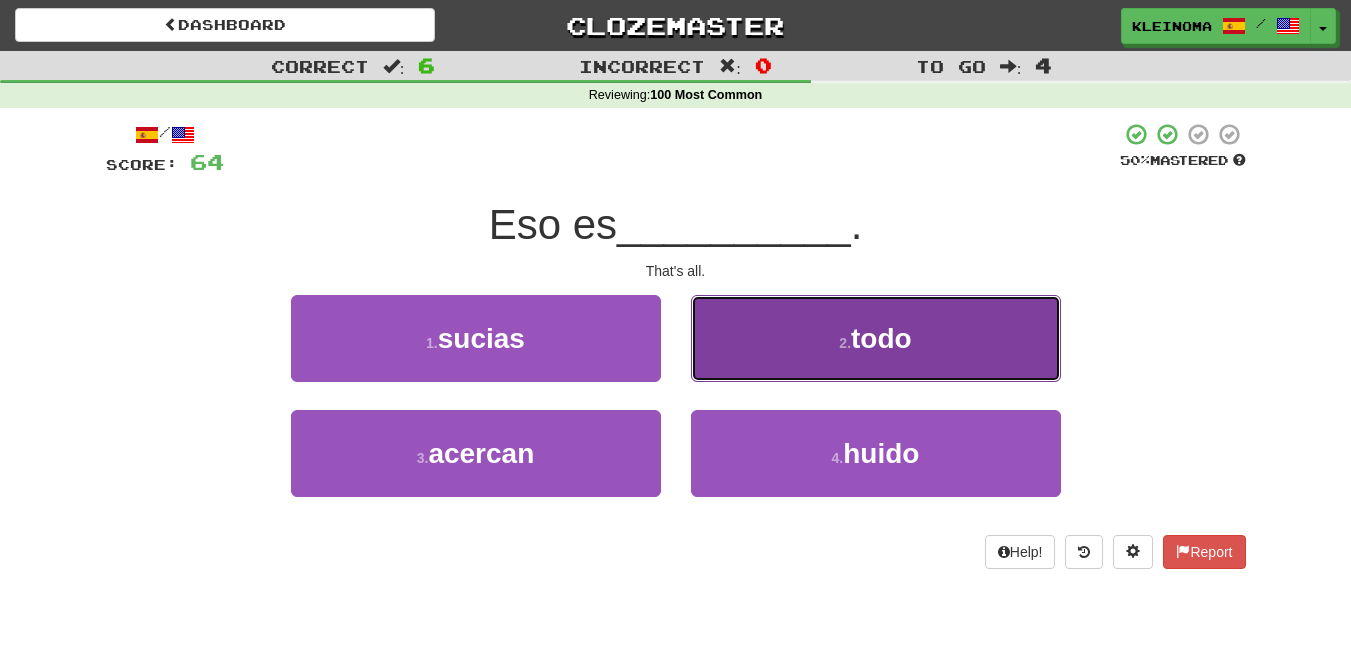 click on "2 .  todo" at bounding box center [876, 338] 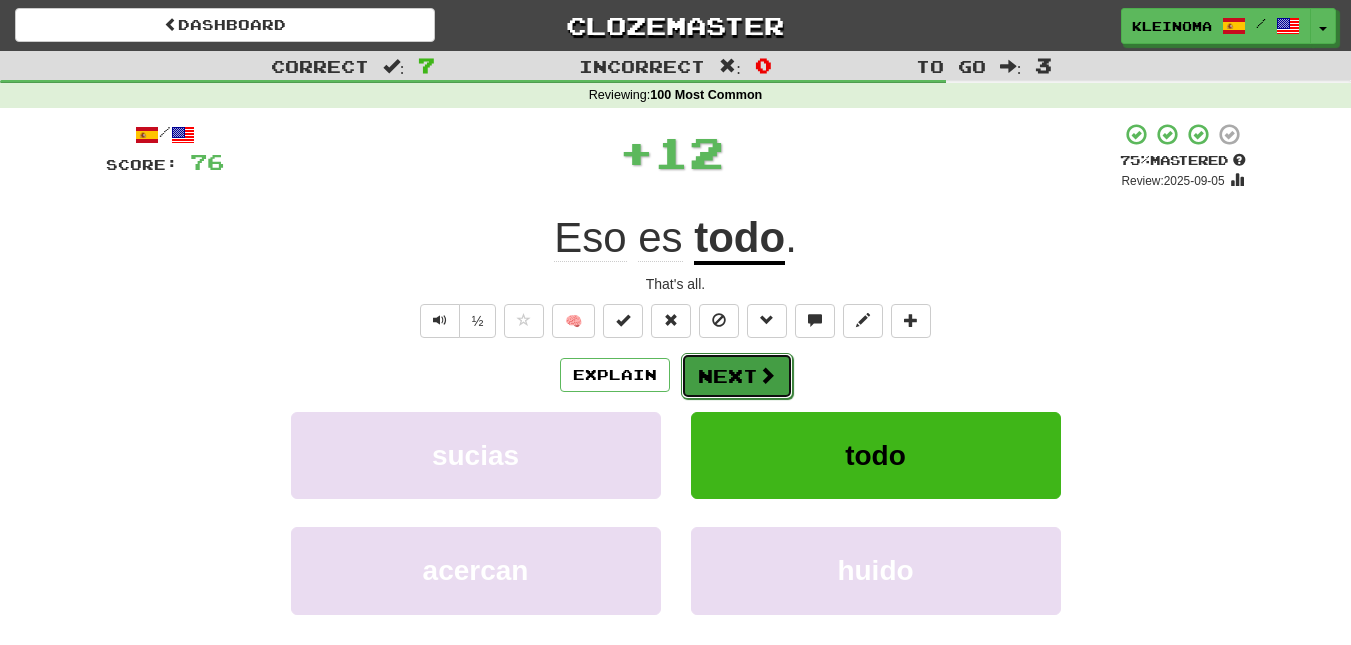 click at bounding box center (767, 375) 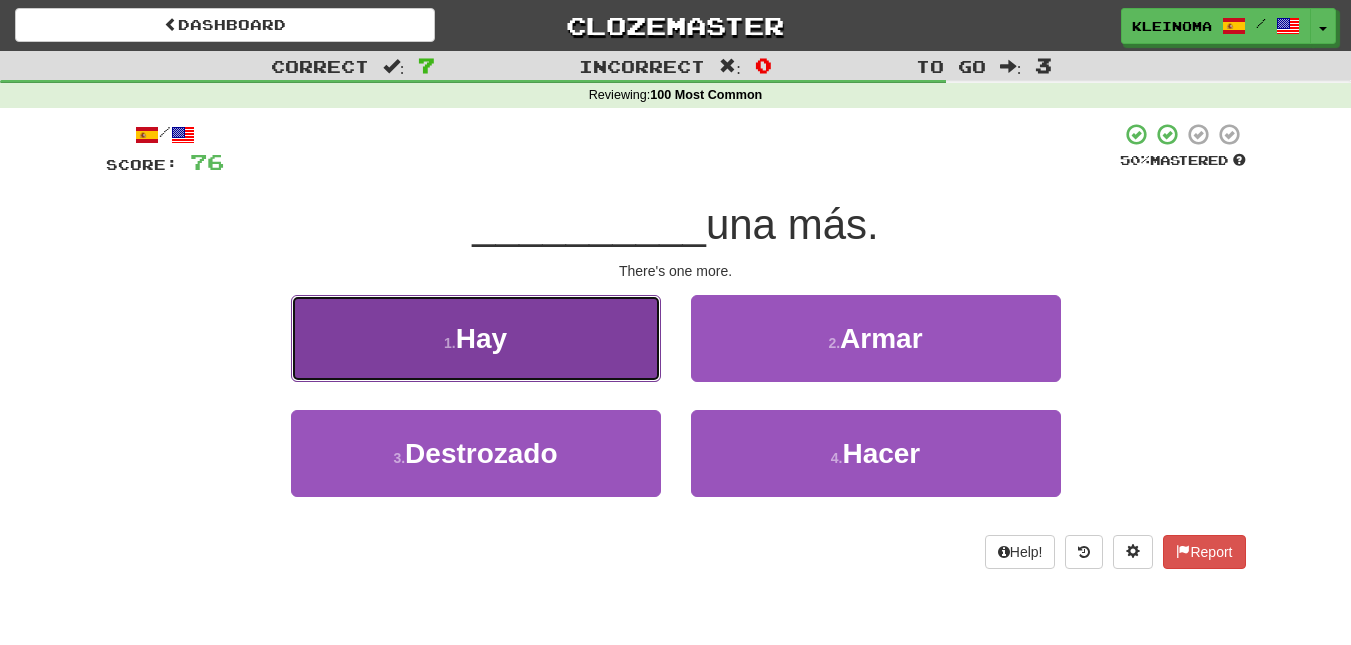 click on "1 .  Hay" at bounding box center [476, 338] 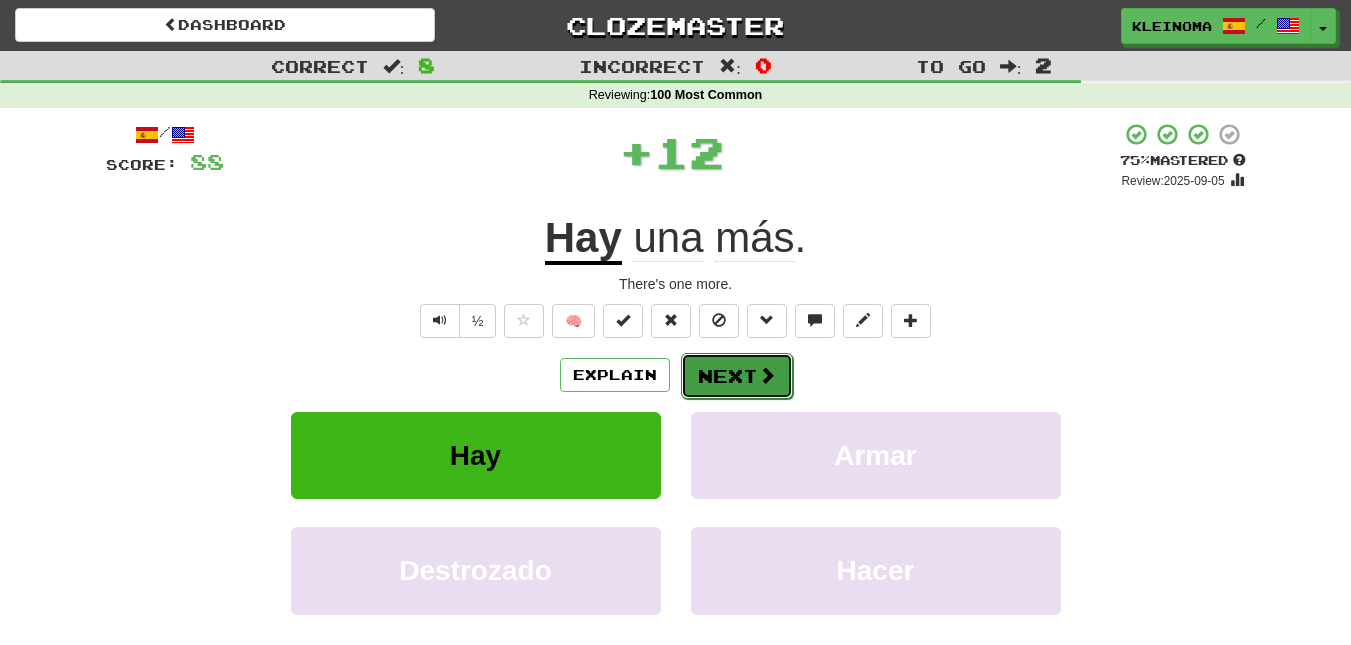 click on "Next" at bounding box center [737, 376] 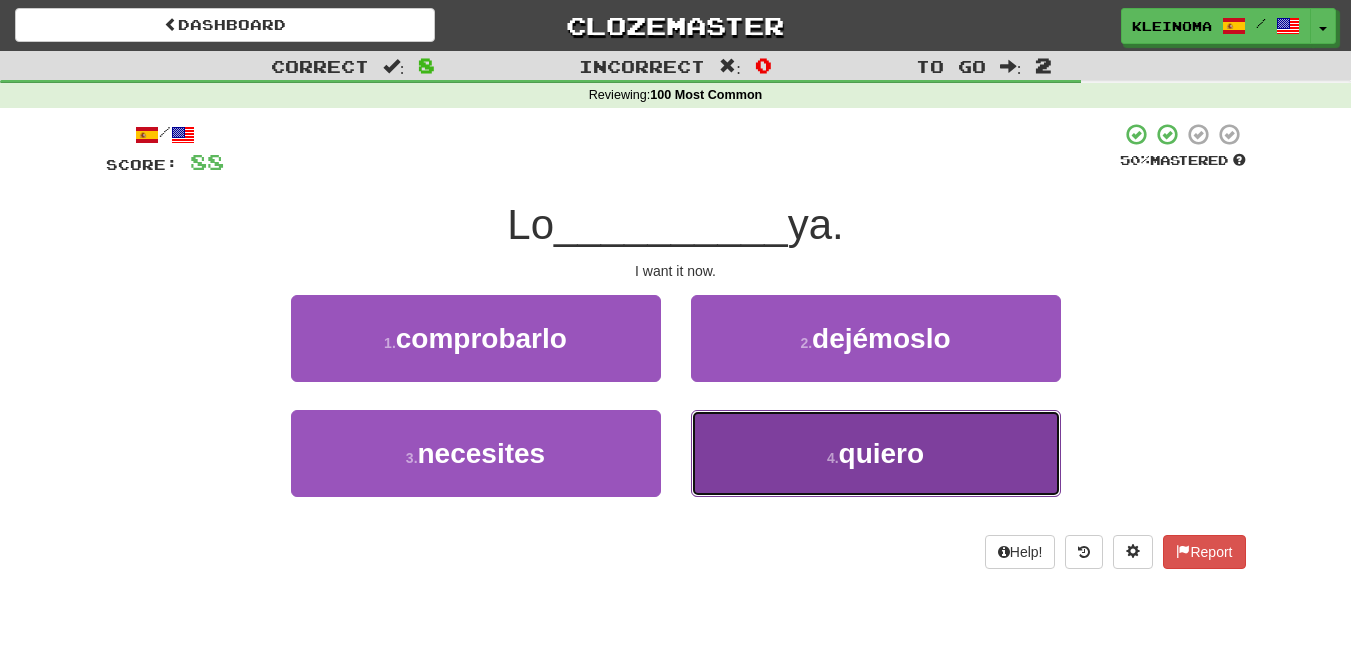 click on "quiero" at bounding box center [882, 453] 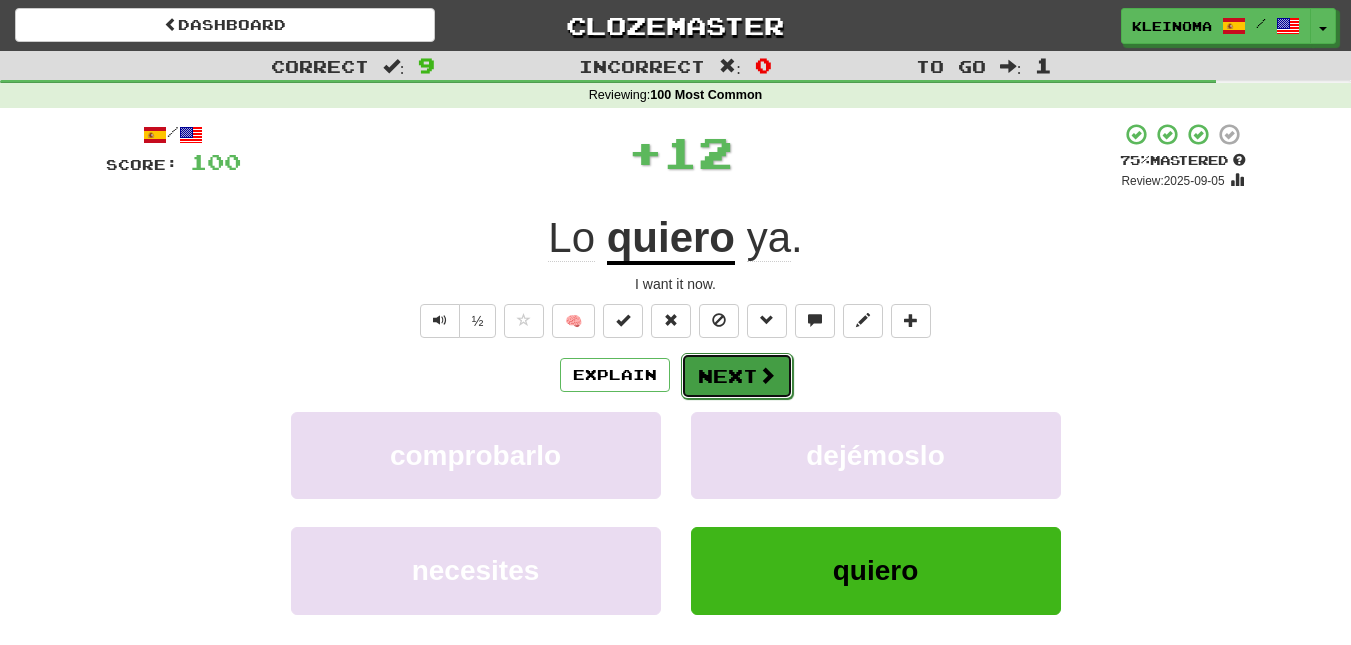 click on "Next" at bounding box center [737, 376] 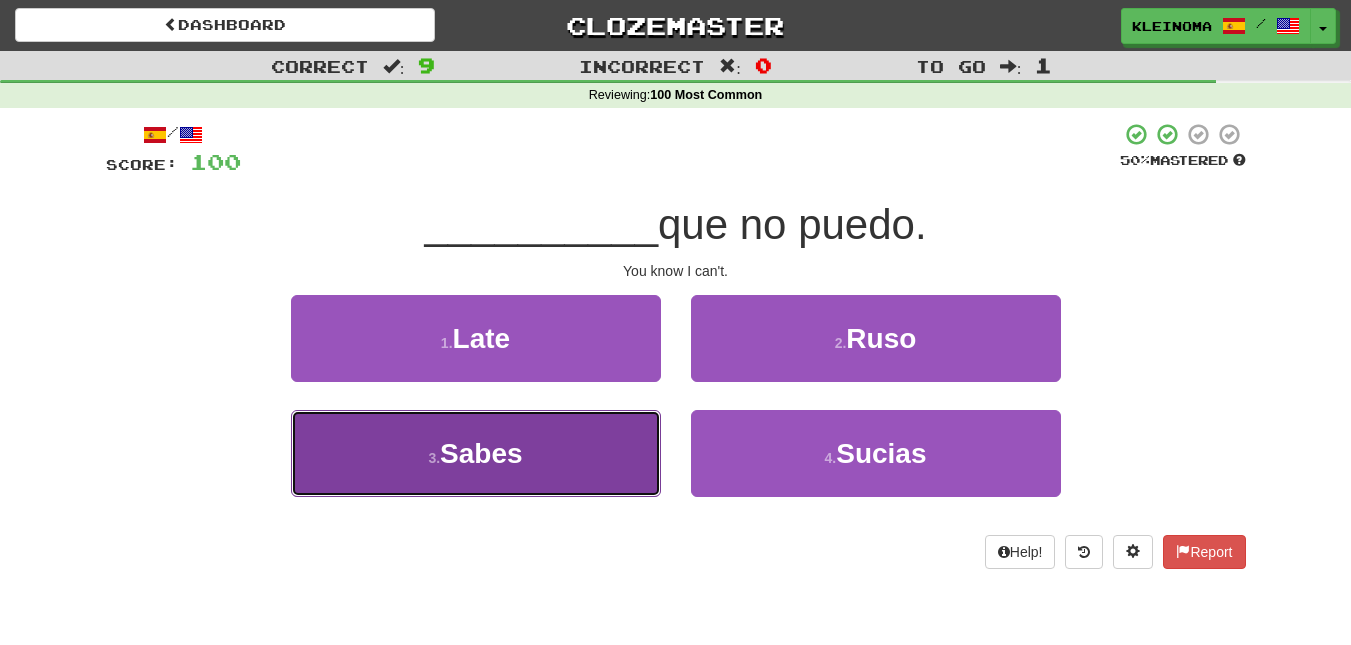 click on "3 .  Sabes" at bounding box center (476, 453) 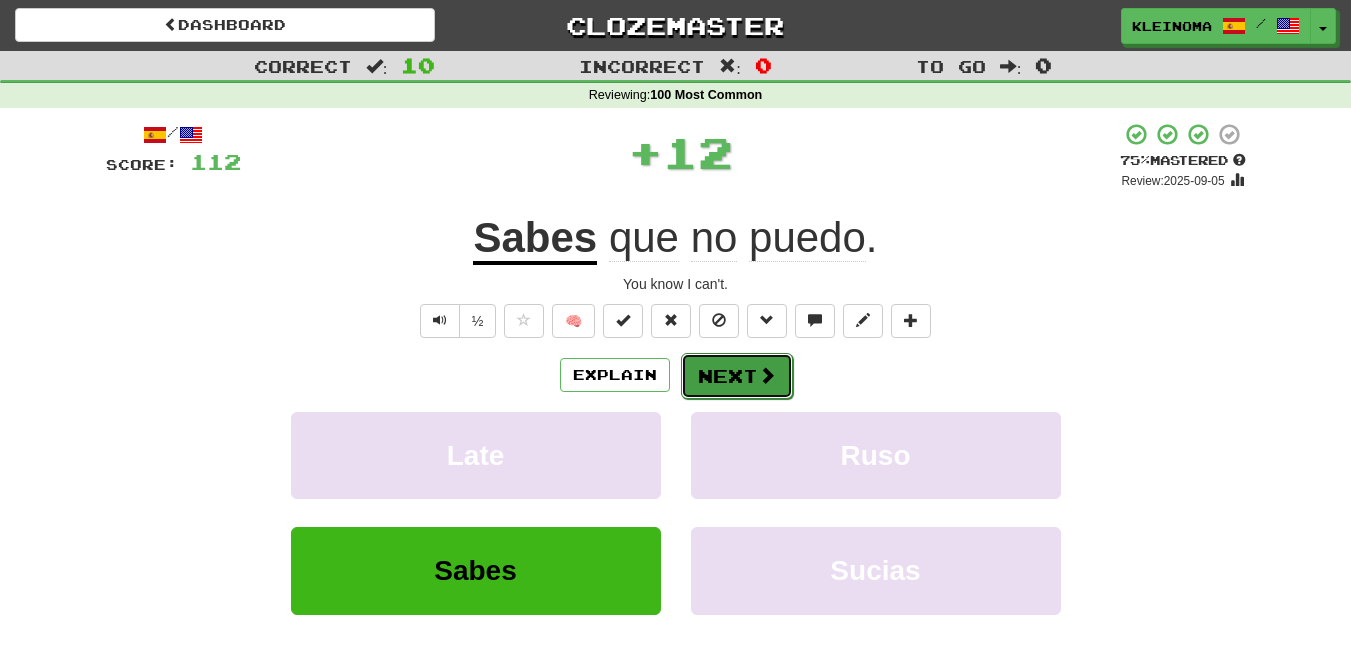 click on "Next" at bounding box center [737, 376] 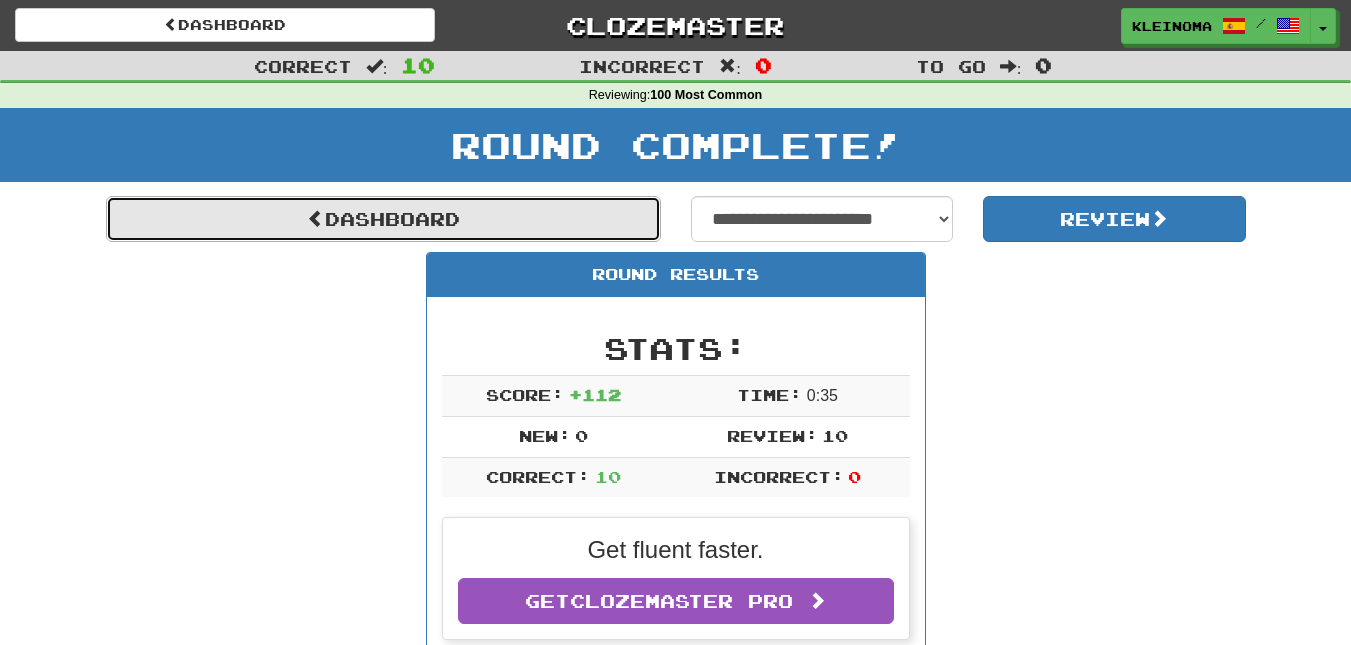 click on "Dashboard" at bounding box center [383, 219] 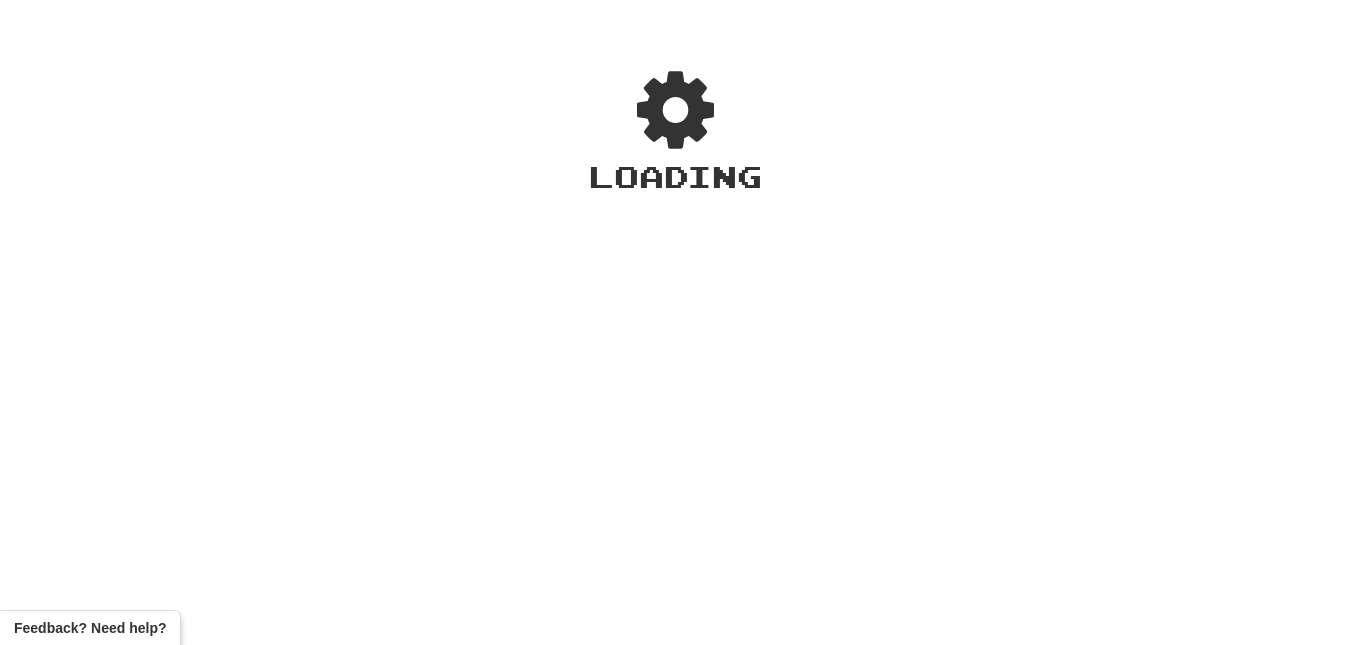 scroll, scrollTop: 0, scrollLeft: 0, axis: both 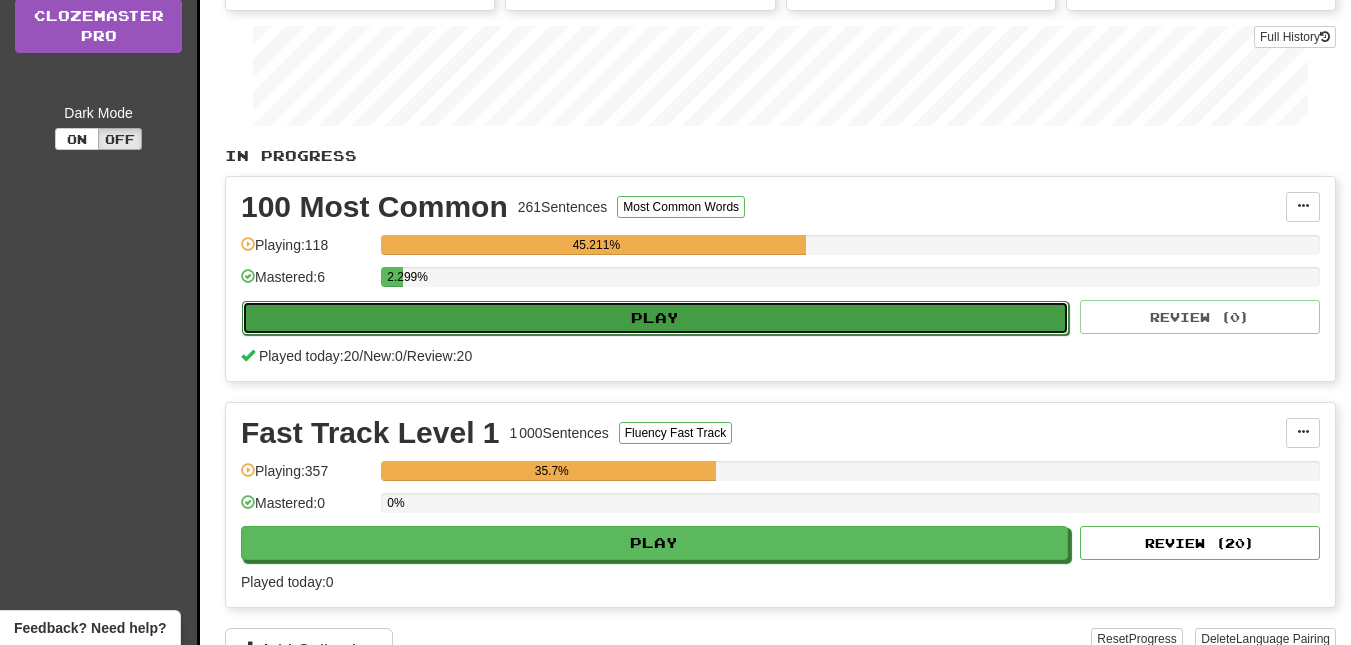 click on "Play" at bounding box center [655, 318] 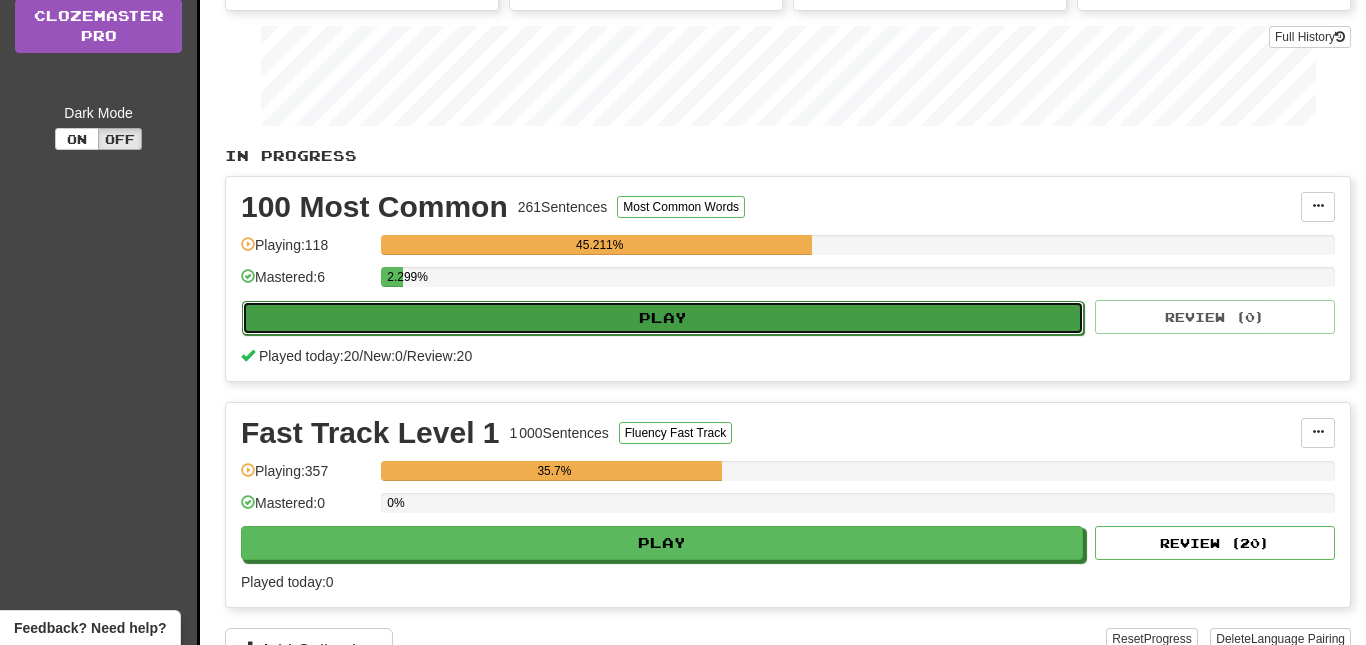 select on "**" 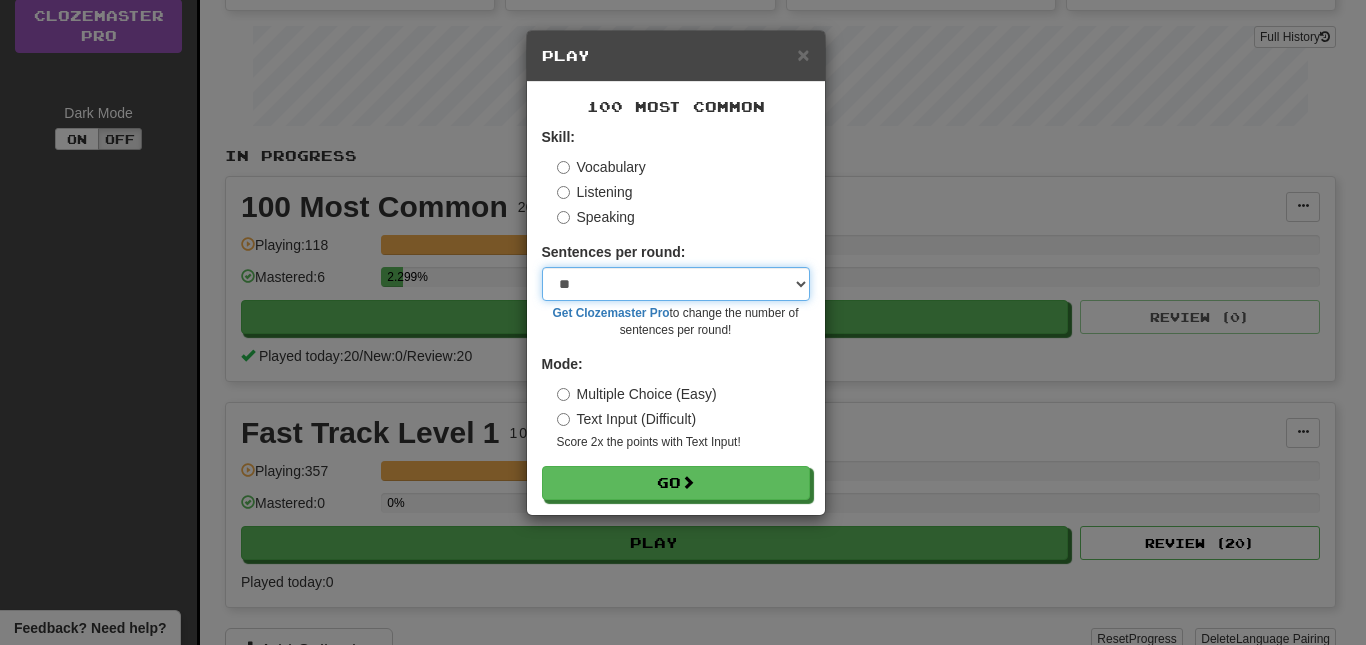 click on "* ** ** ** ** ** *** ********" at bounding box center [676, 284] 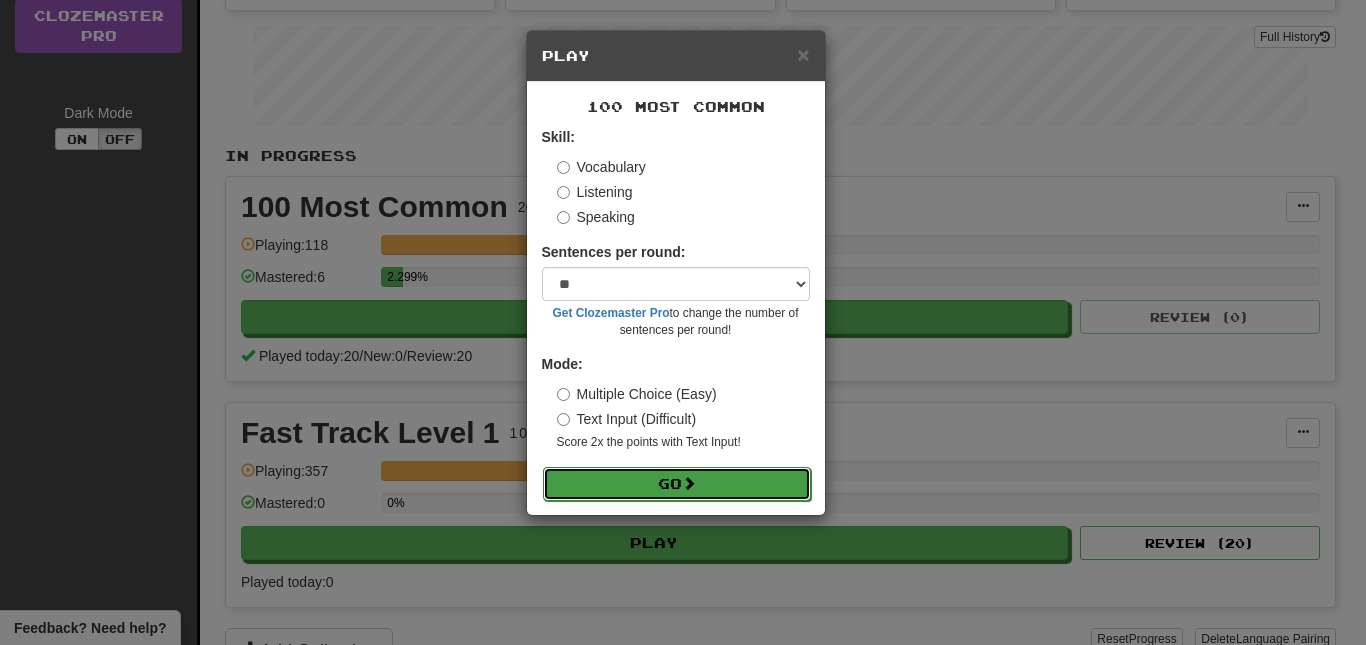 click at bounding box center [689, 483] 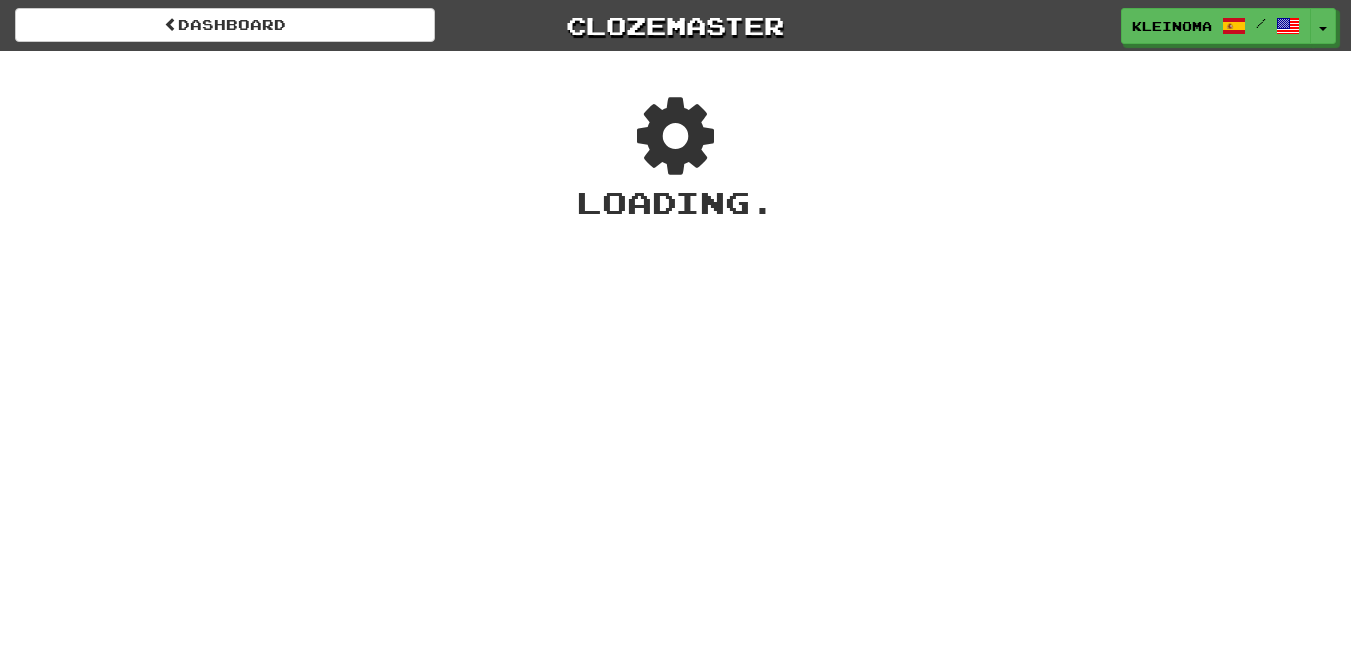 scroll, scrollTop: 0, scrollLeft: 0, axis: both 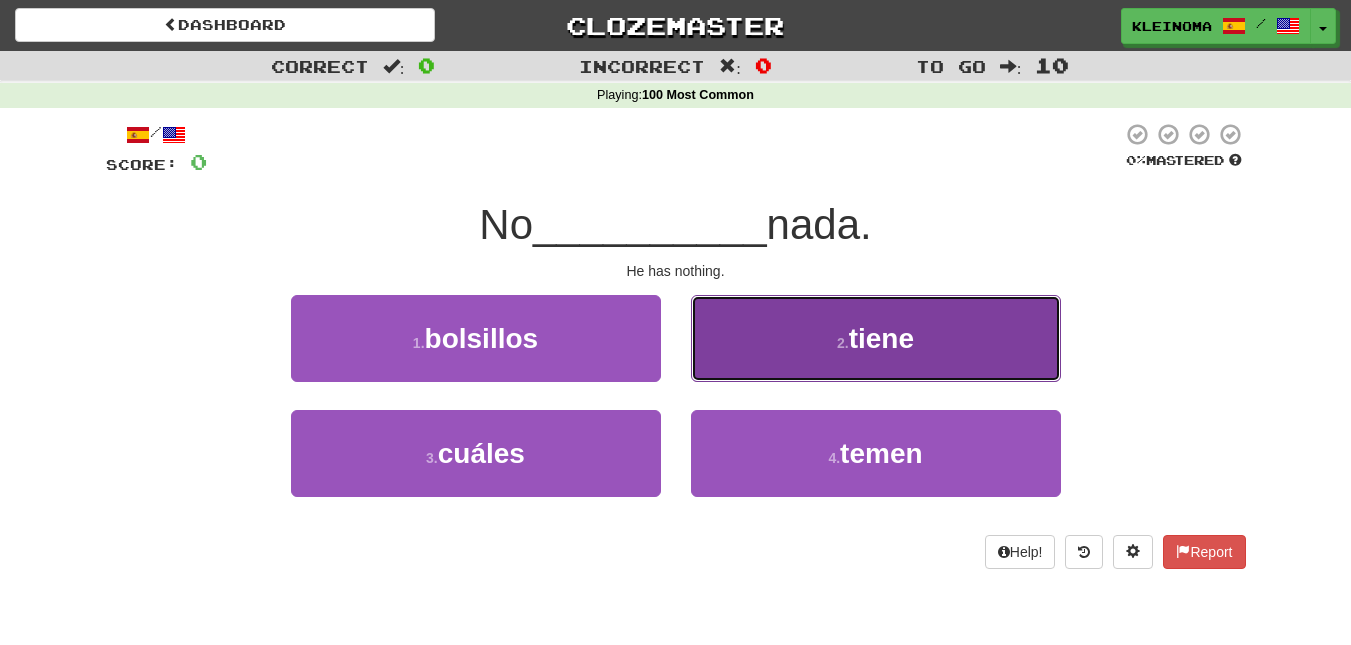 click on "2 .  tiene" at bounding box center (876, 338) 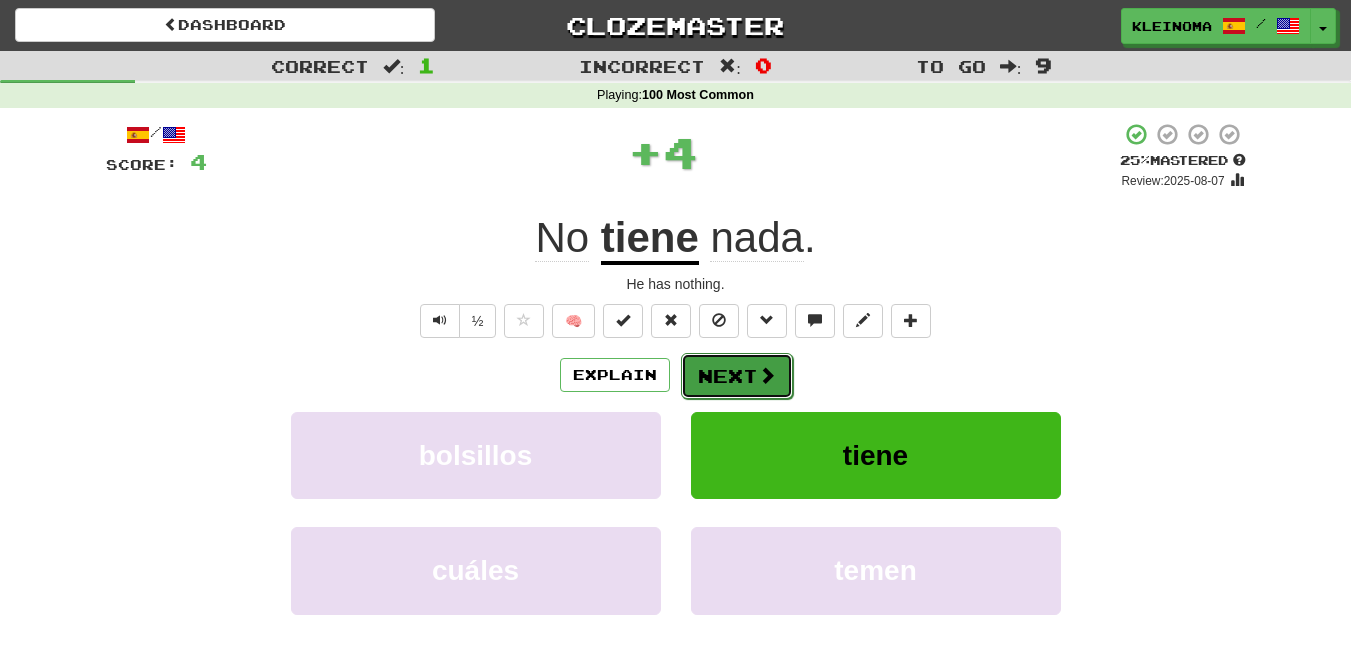 click at bounding box center [767, 375] 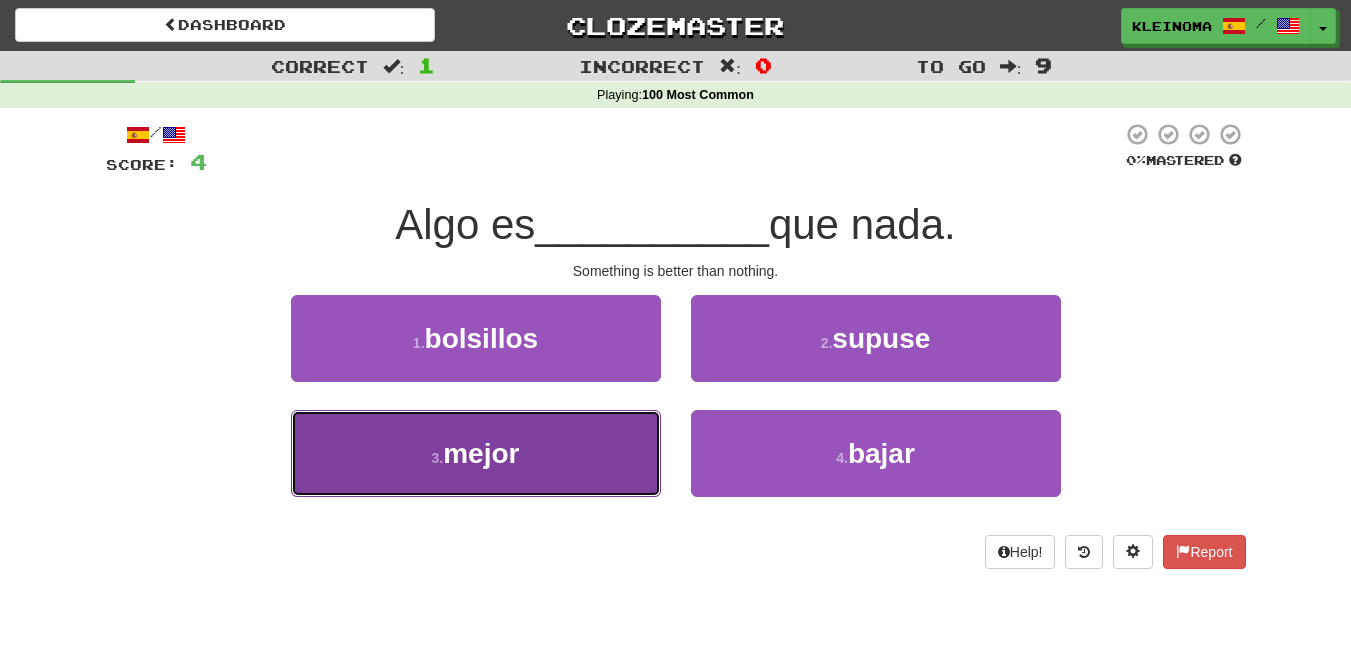 click on "3 .  mejor" at bounding box center [476, 453] 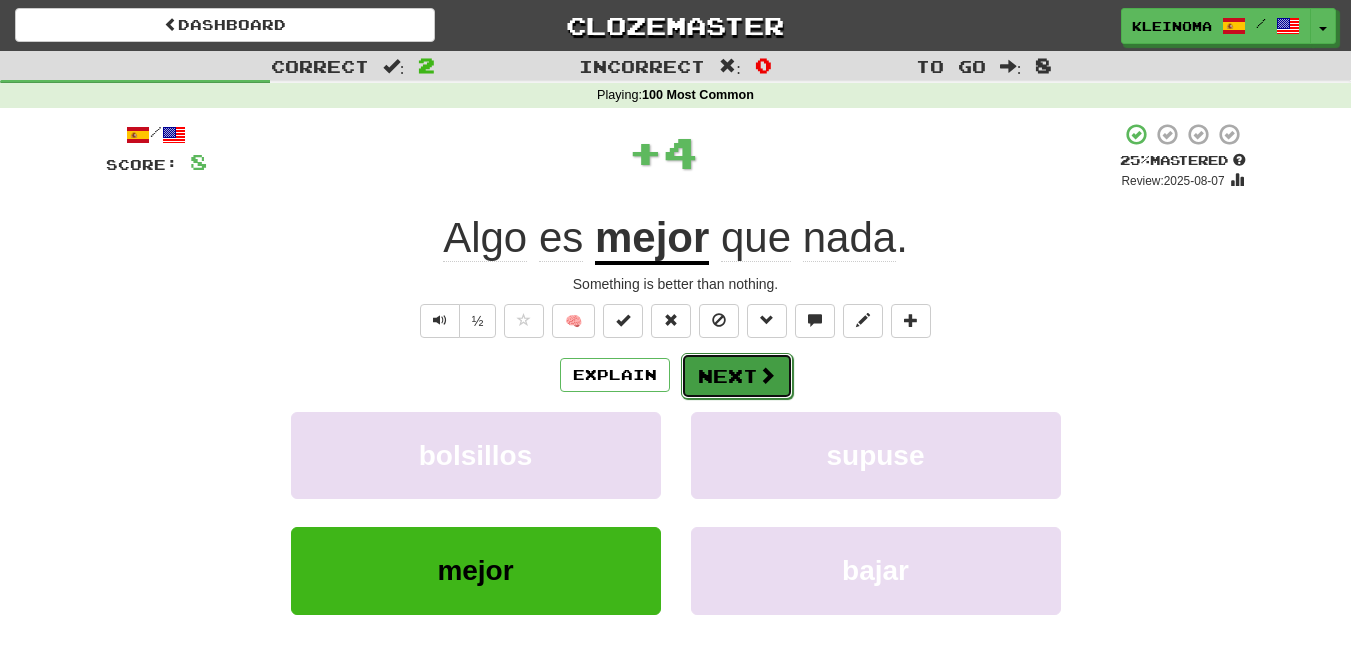 click on "Next" at bounding box center [737, 376] 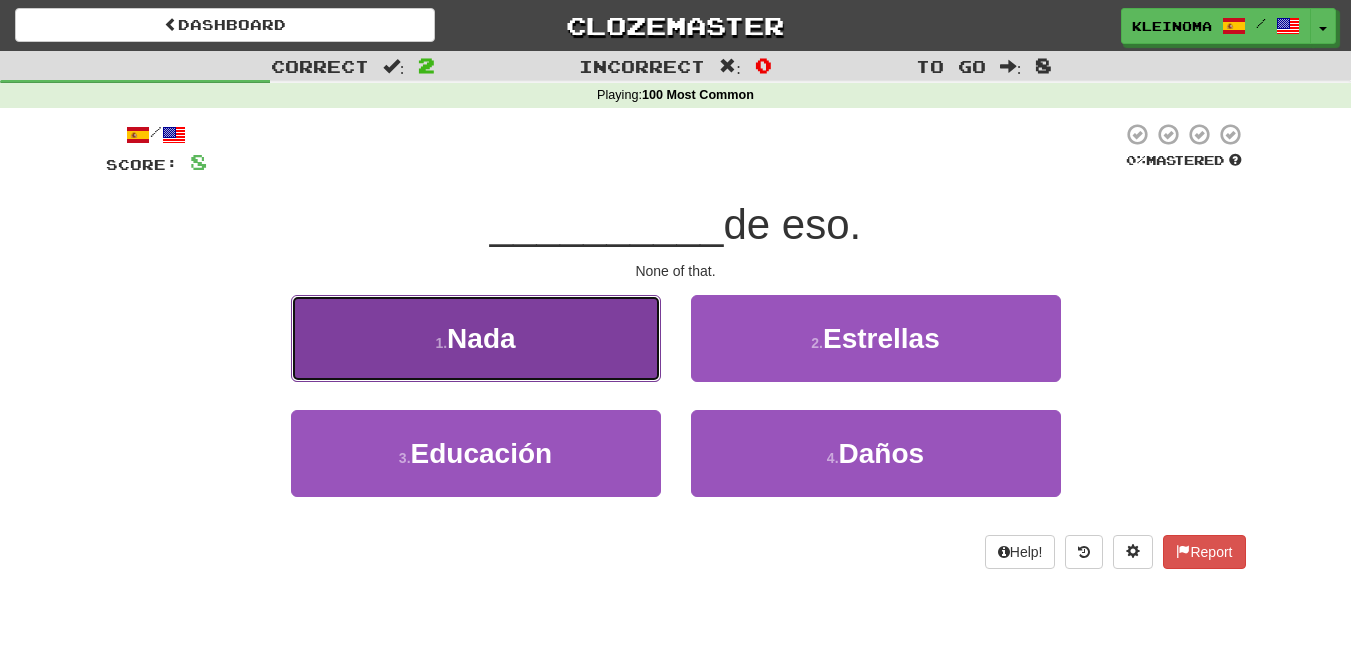 click on "1 .  Nada" at bounding box center (476, 338) 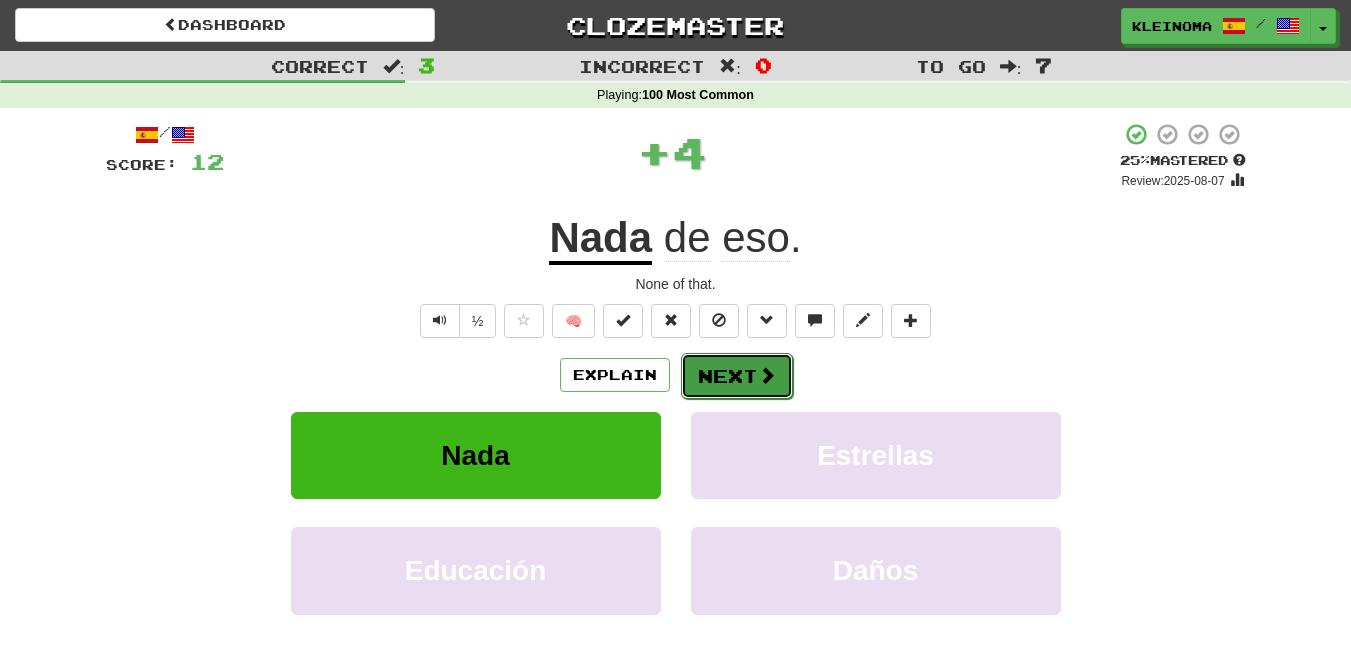 click on "Next" at bounding box center (737, 376) 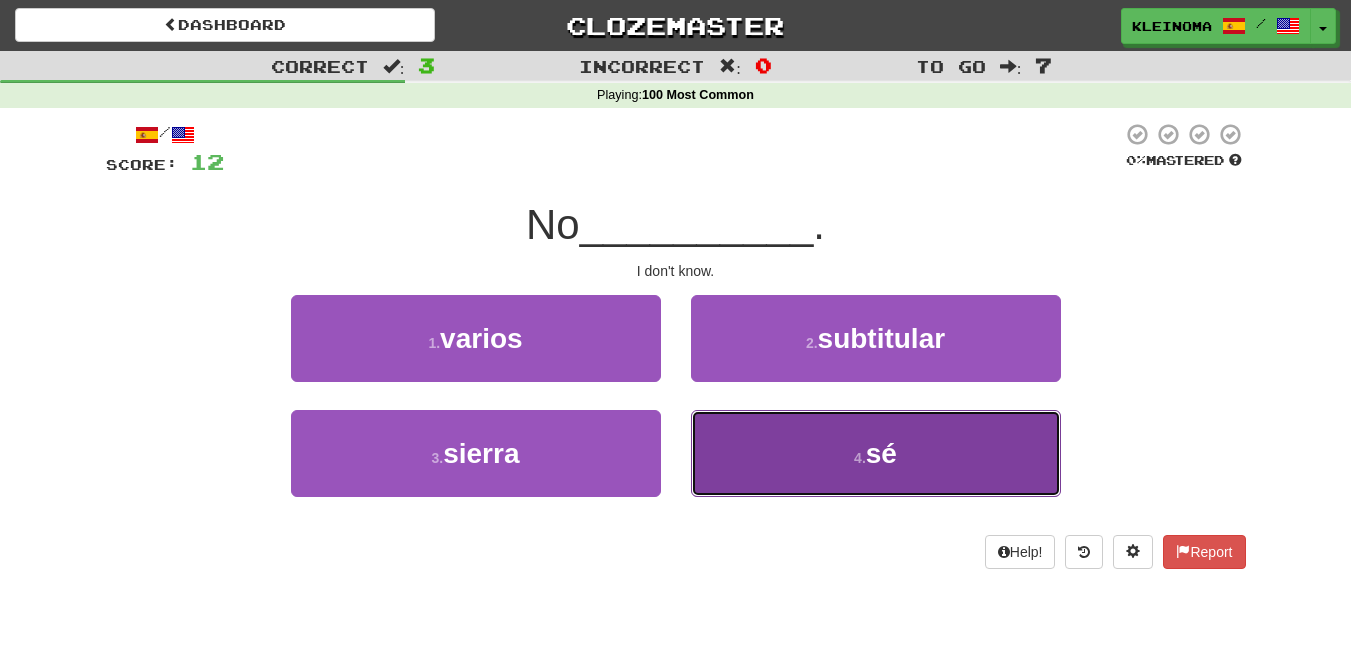 click on "4 .  sé" at bounding box center [876, 453] 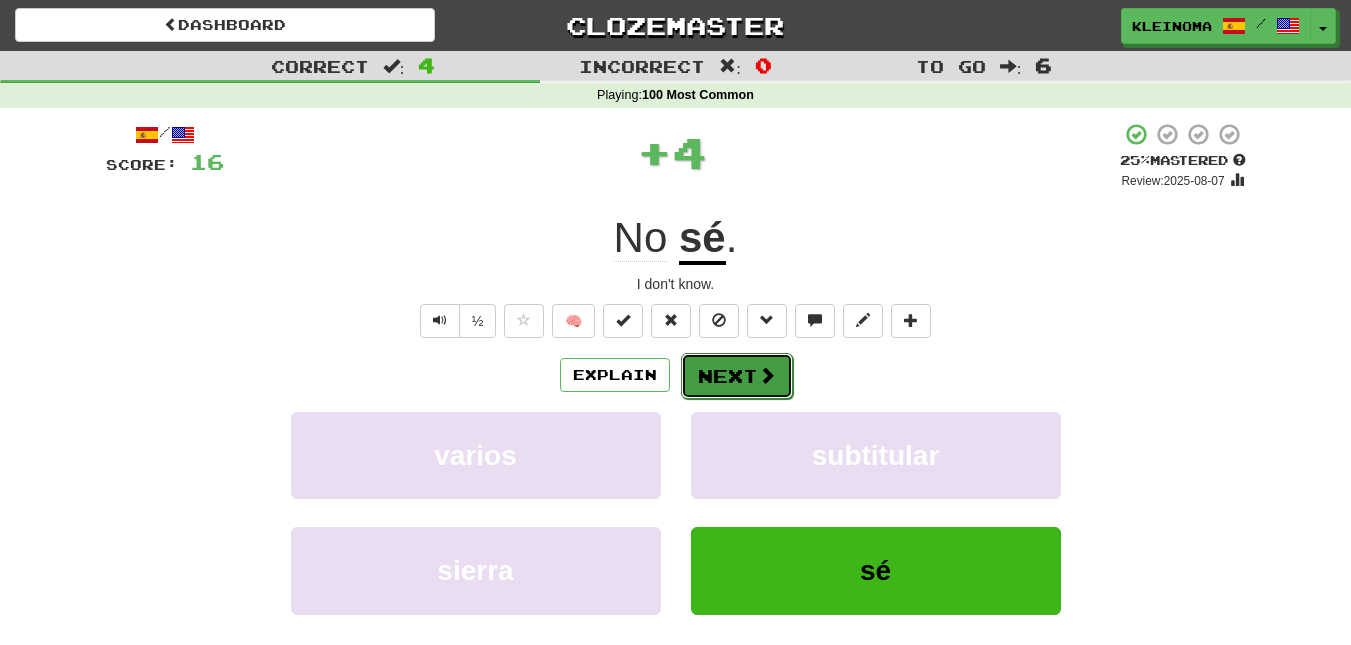 click on "Next" at bounding box center (737, 376) 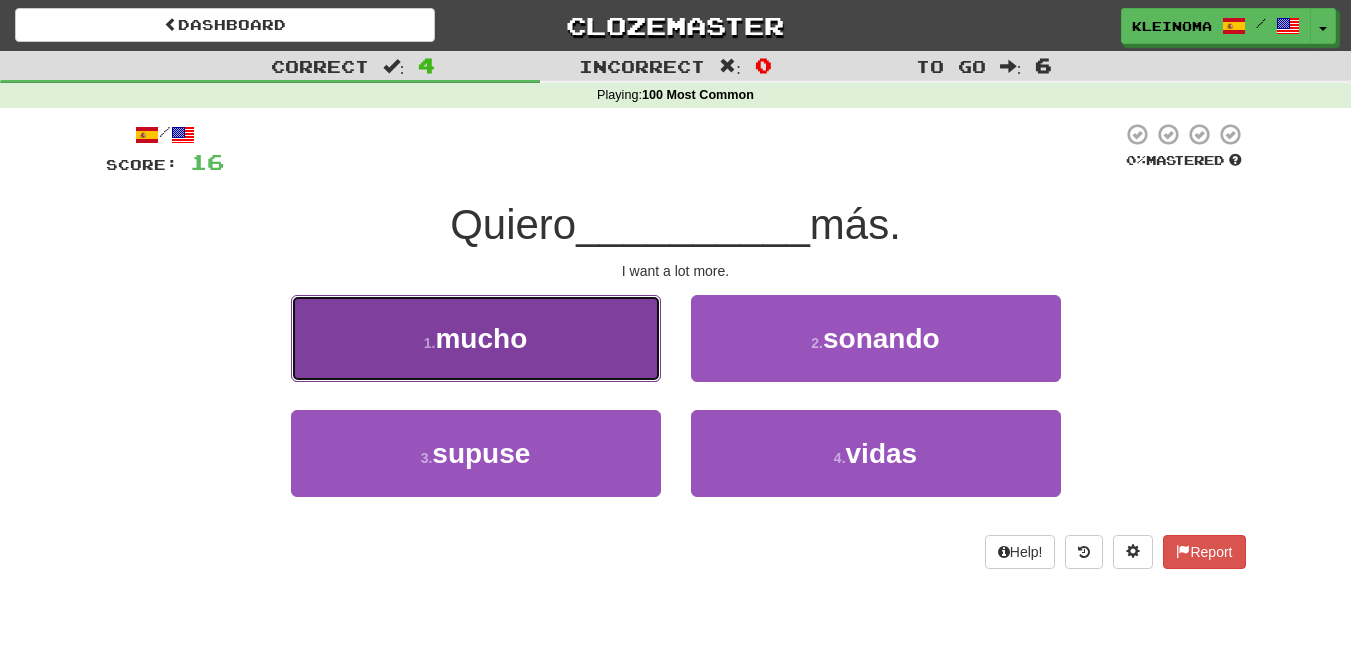 click on "1 .  mucho" at bounding box center [476, 338] 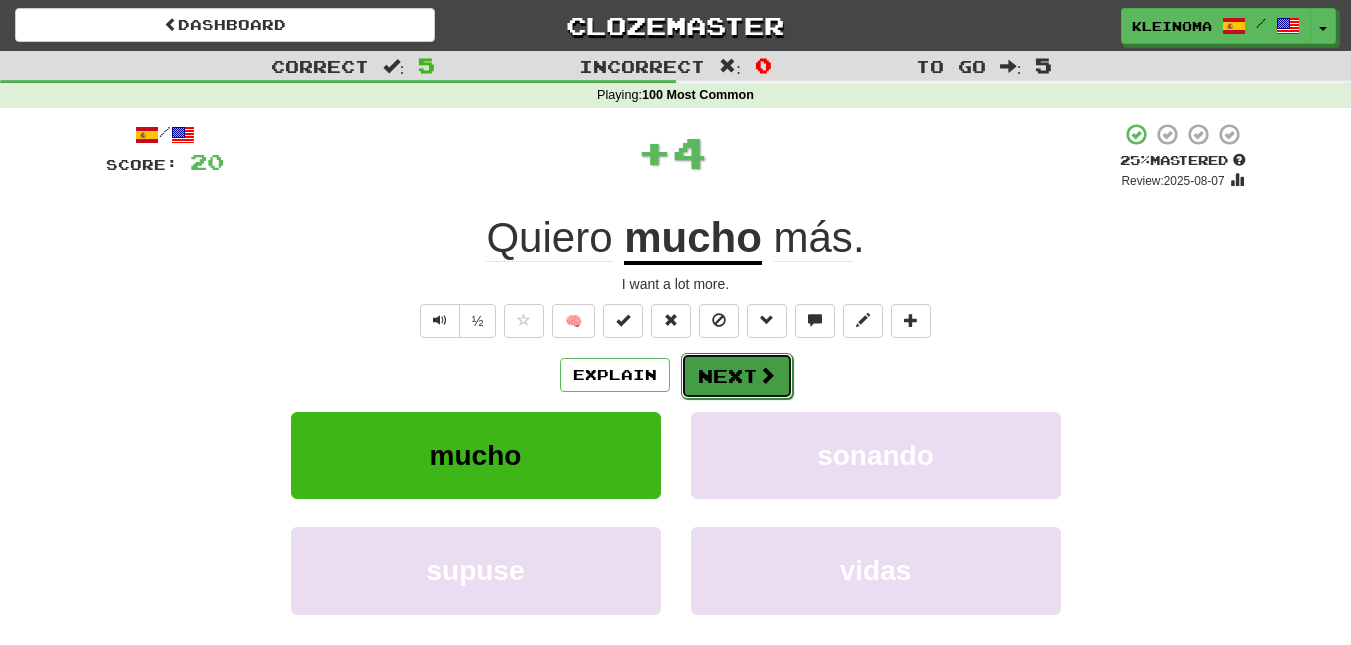 click on "Next" at bounding box center [737, 376] 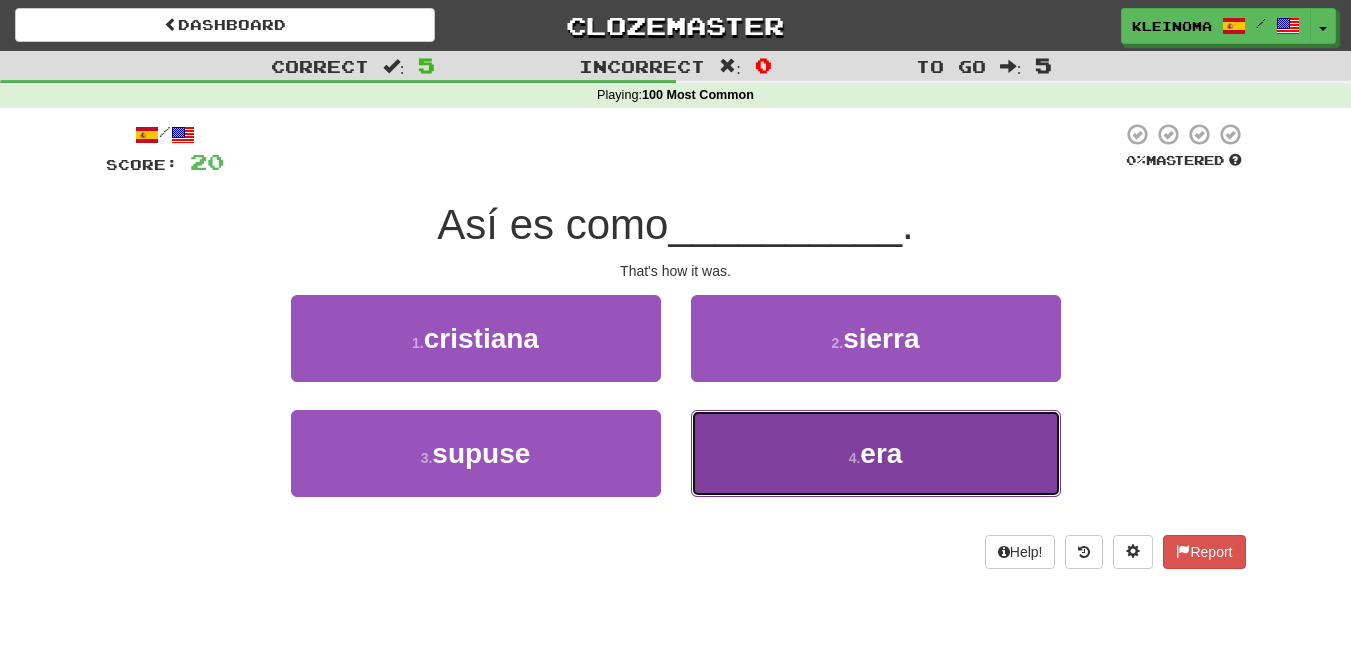 click on "4 .  era" at bounding box center [876, 453] 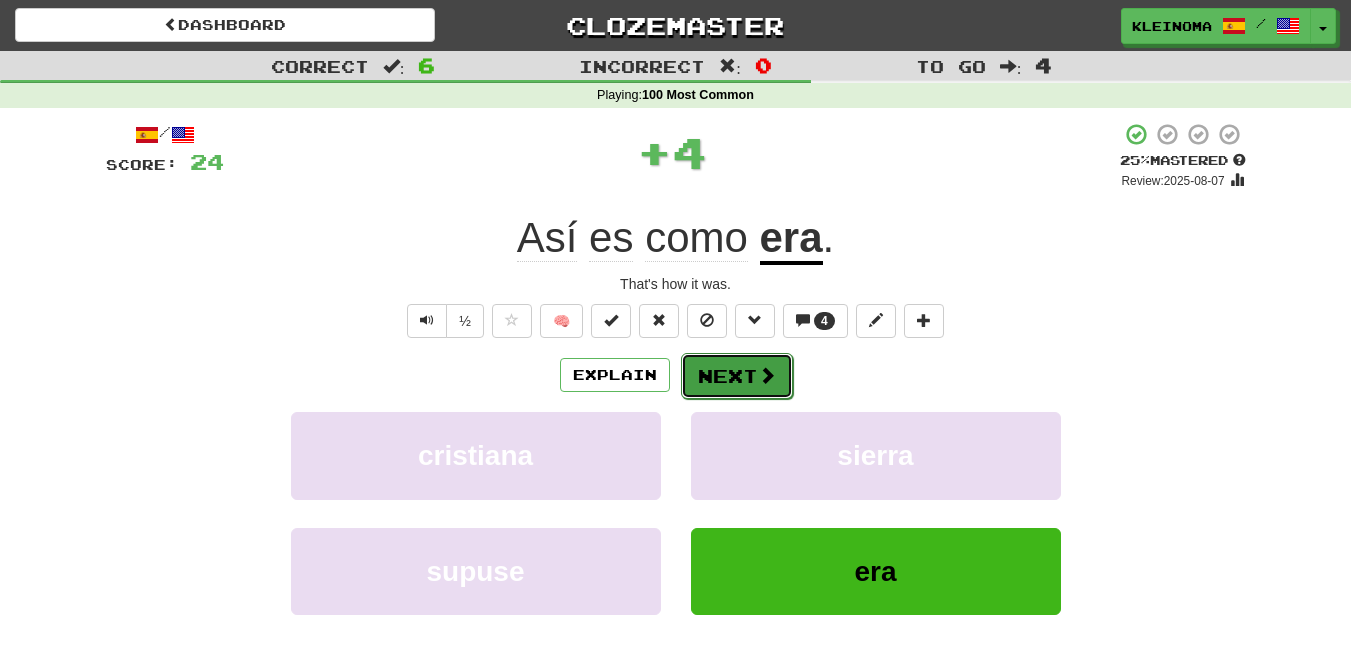 click on "Next" at bounding box center [737, 376] 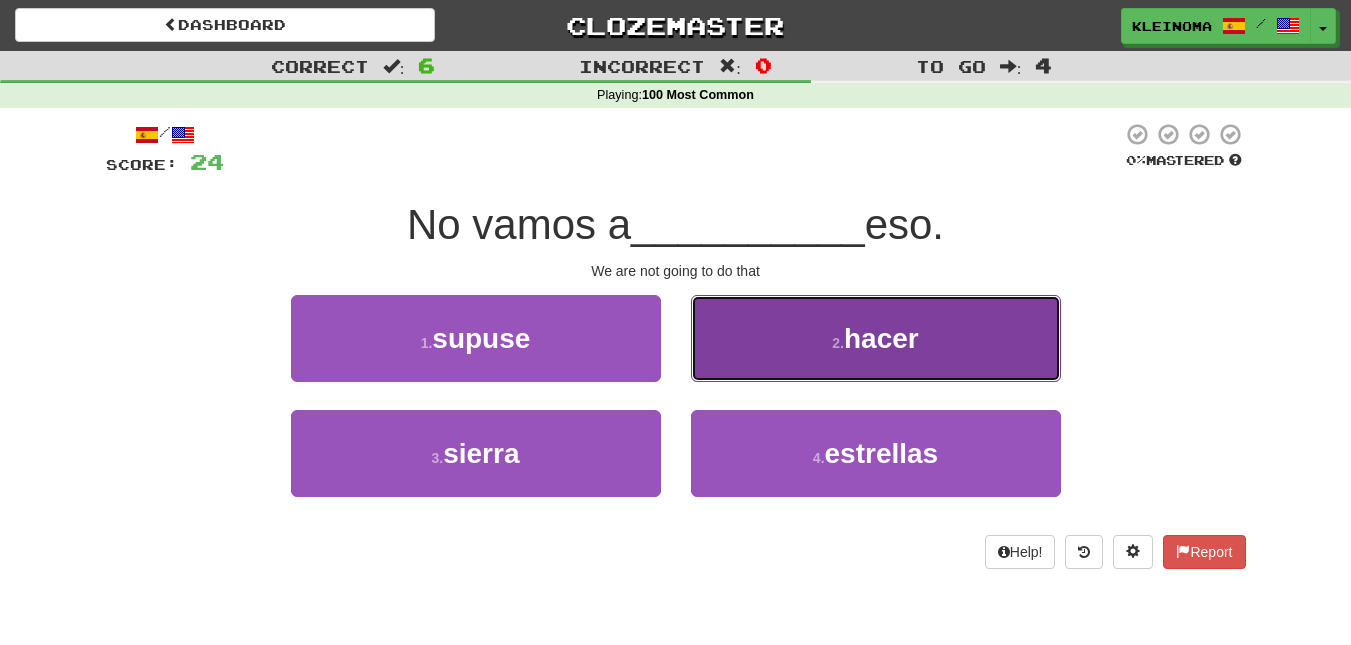 click on "2 .  hacer" at bounding box center (876, 338) 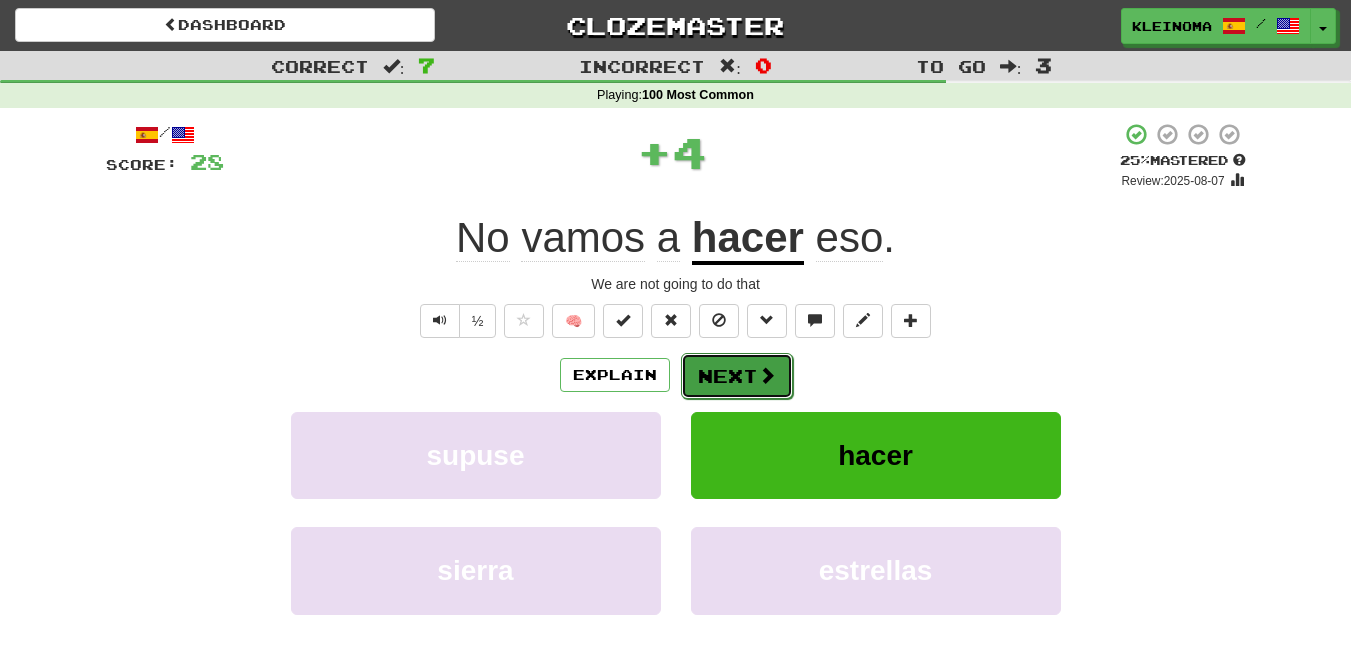 click on "Next" at bounding box center (737, 376) 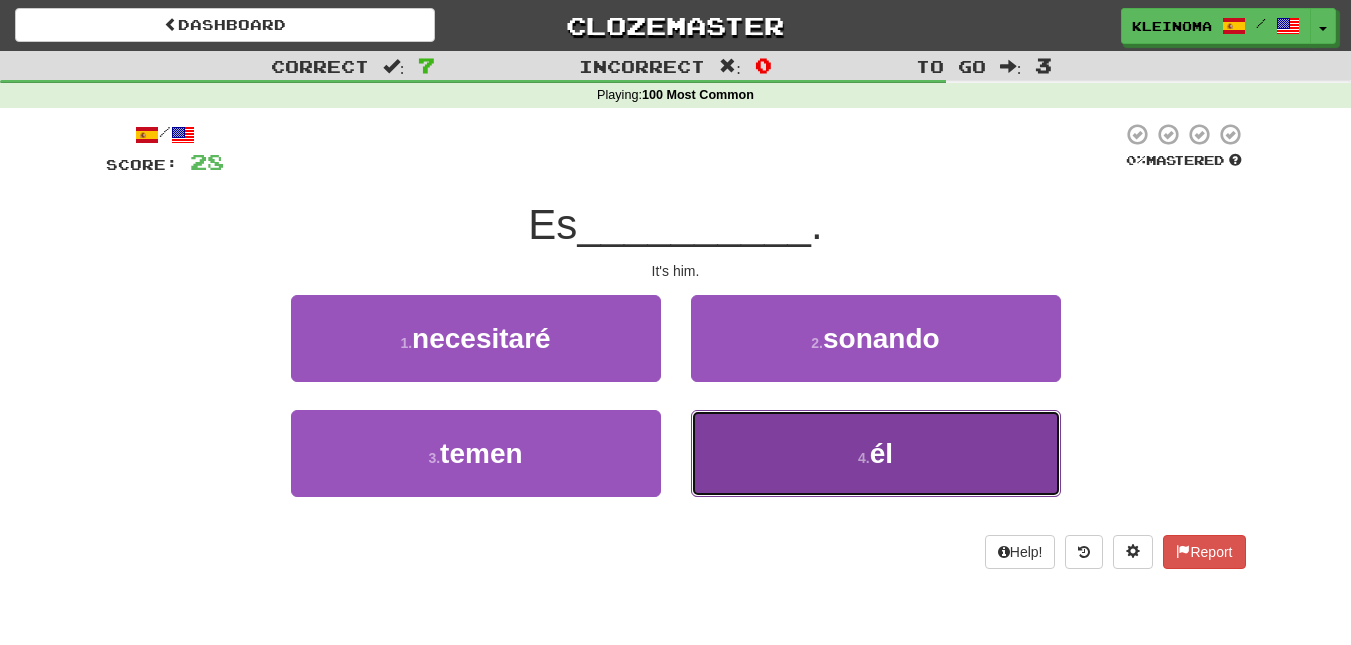 click on "4 .  él" at bounding box center (876, 453) 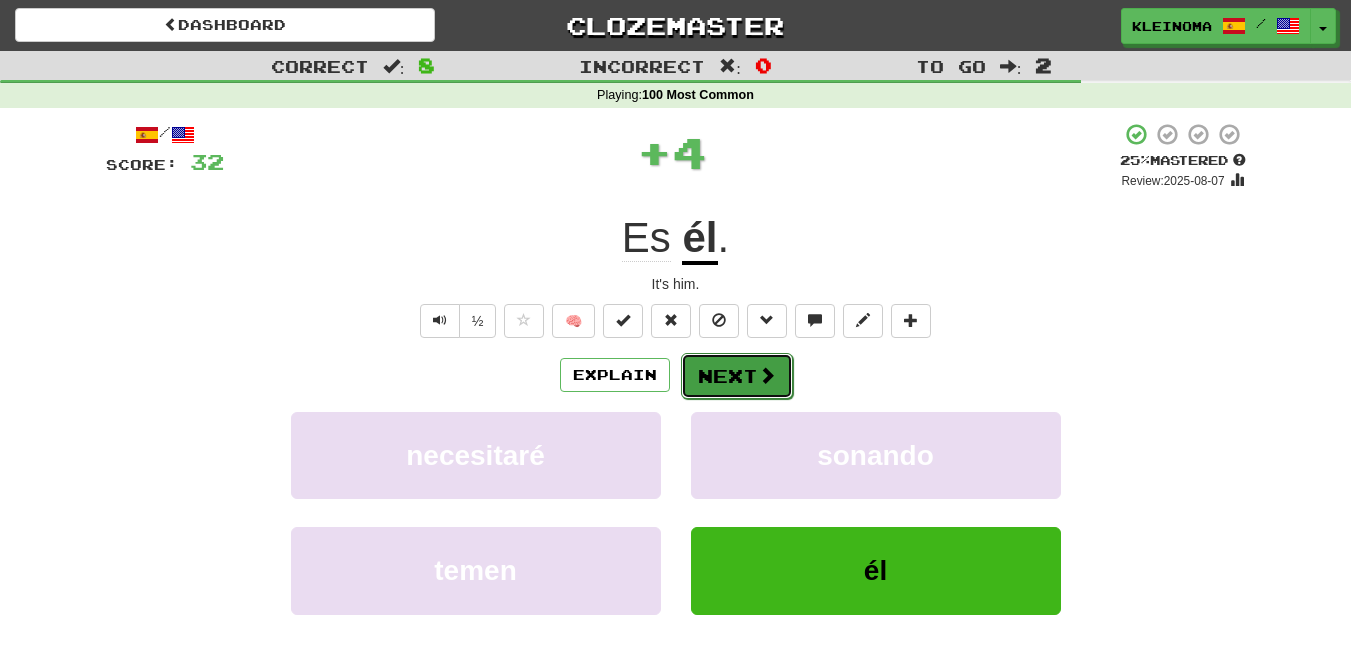 click on "Next" at bounding box center (737, 376) 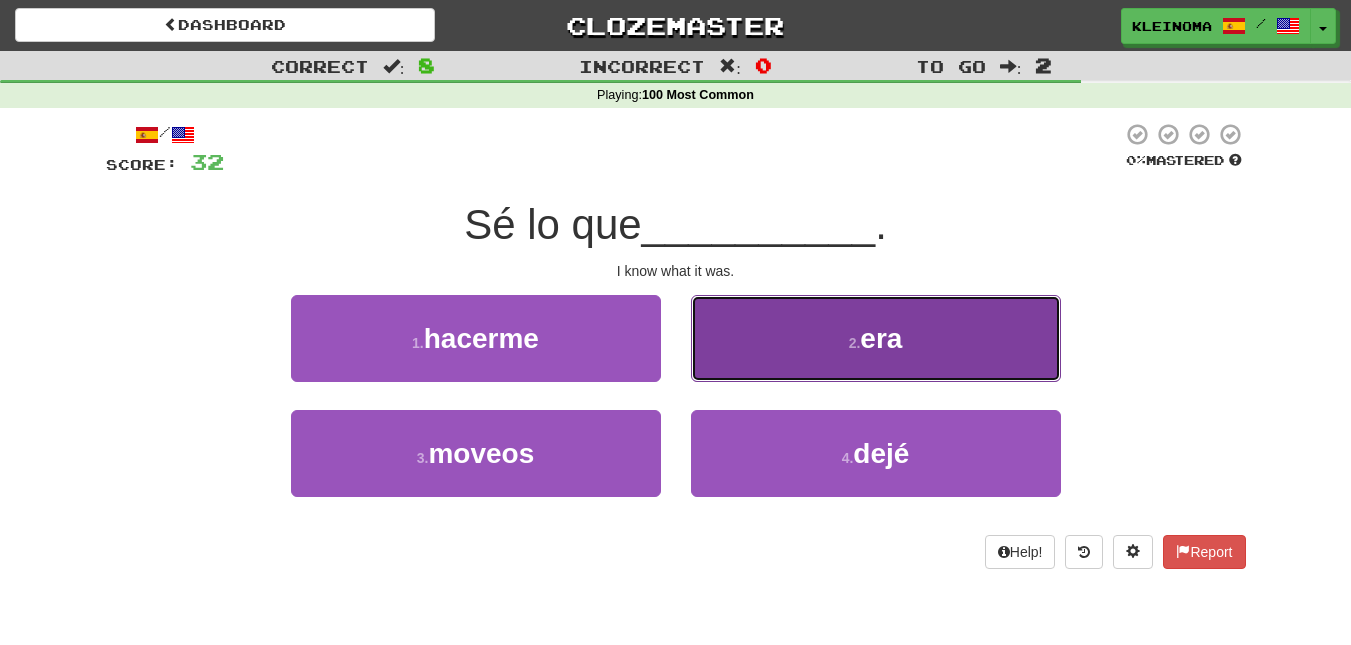 click on "2 .  era" at bounding box center (876, 338) 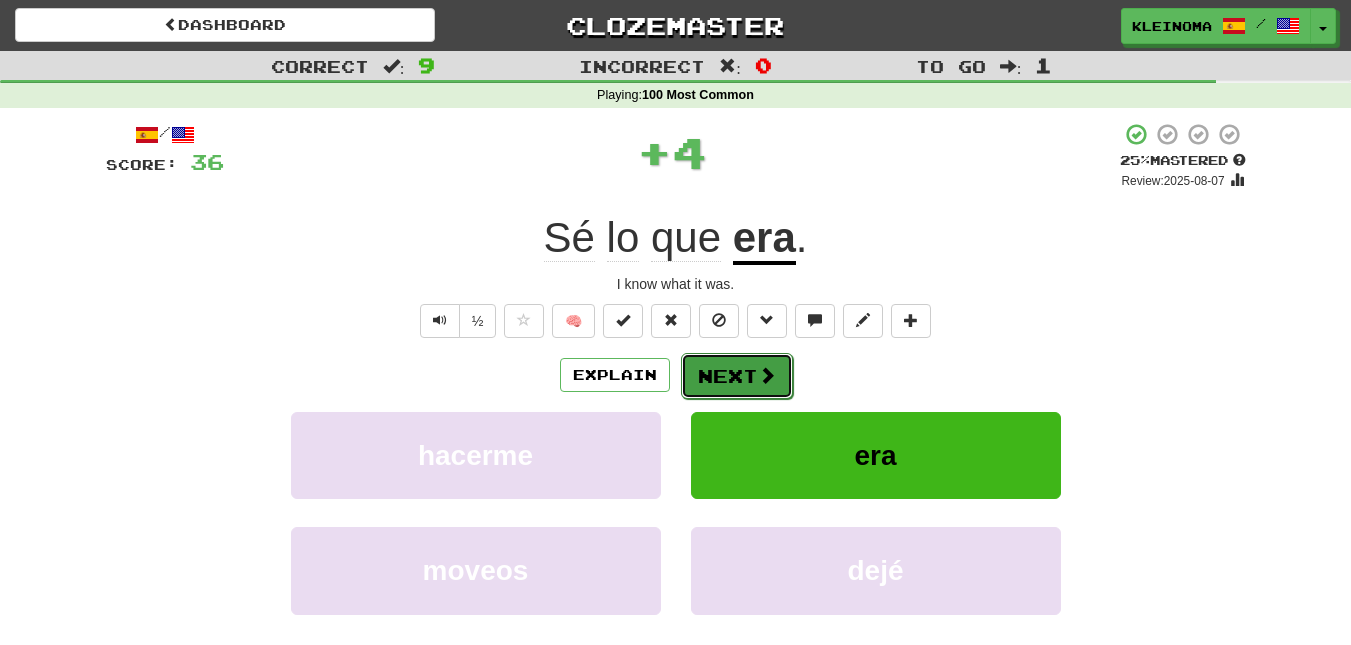 click on "Next" at bounding box center (737, 376) 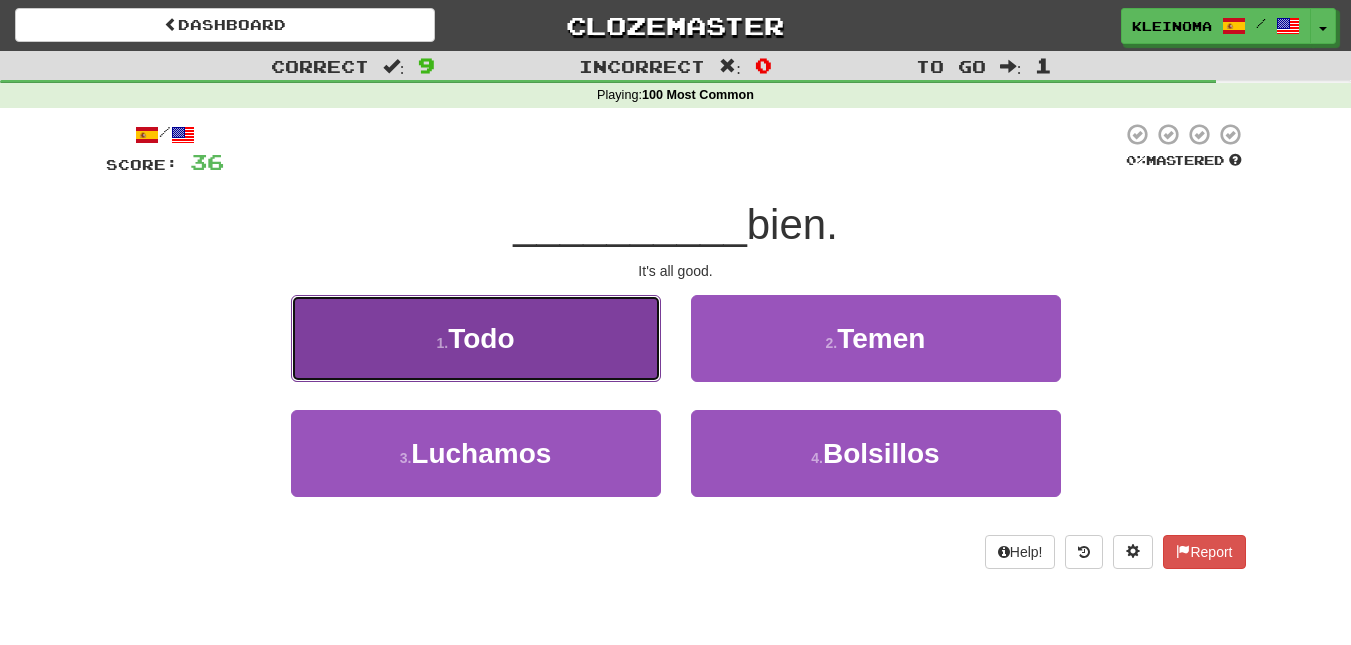 click on "1 .  Todo" at bounding box center (476, 338) 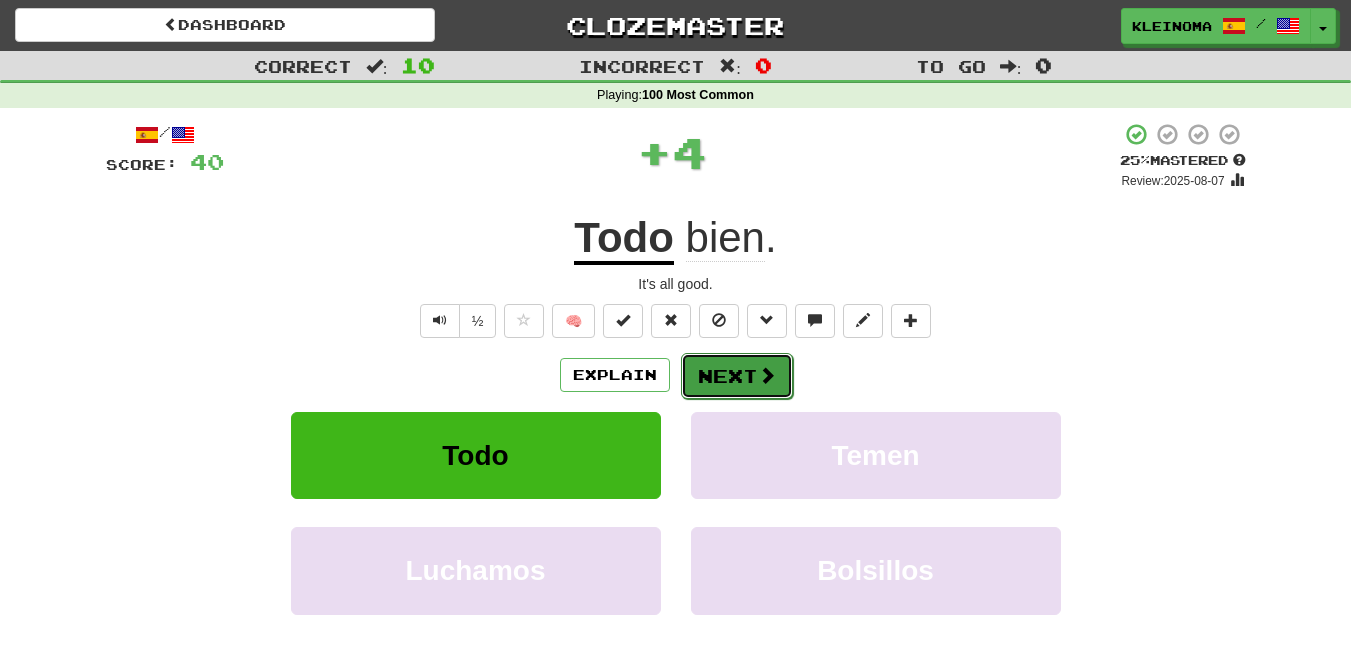 click on "Next" at bounding box center [737, 376] 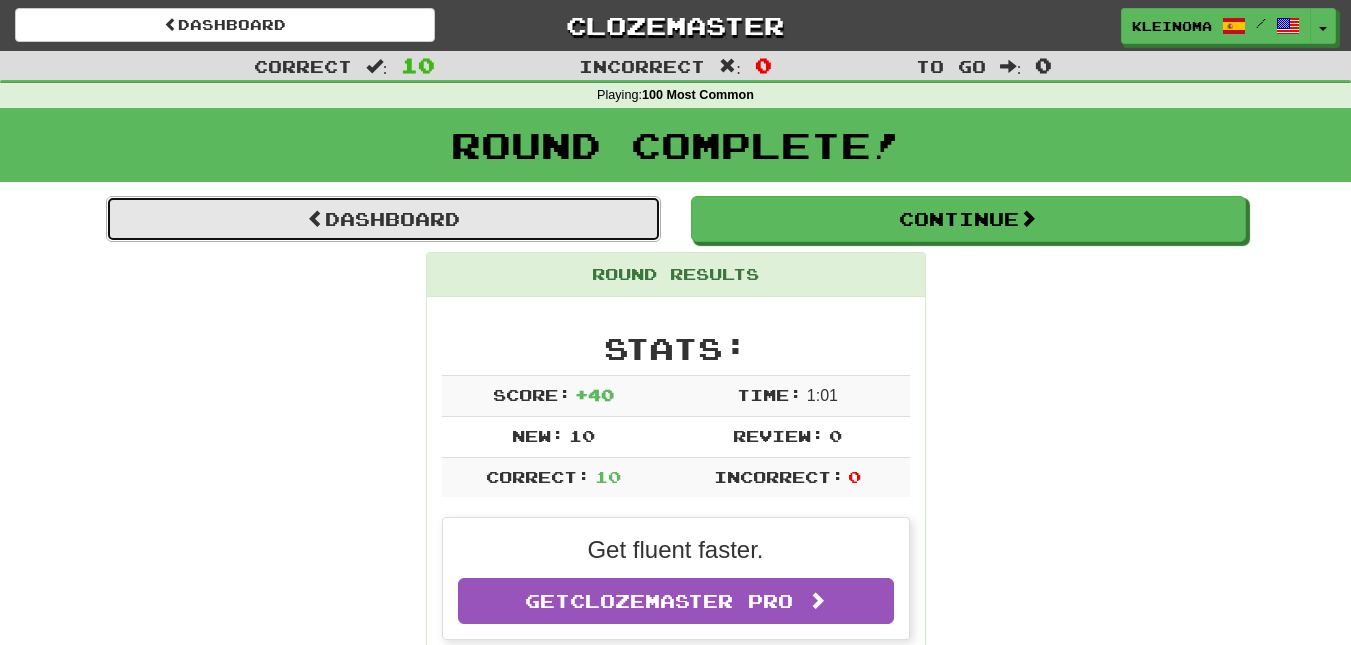 click on "Dashboard" at bounding box center (383, 219) 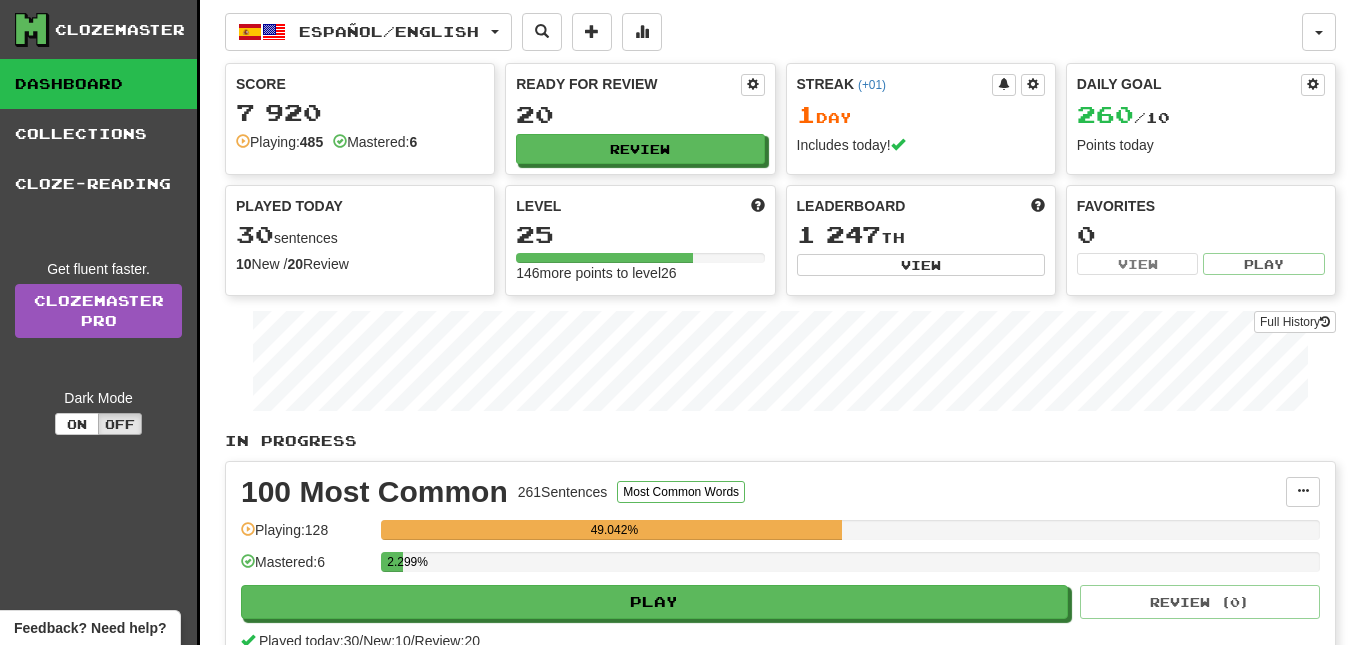 scroll, scrollTop: 0, scrollLeft: 0, axis: both 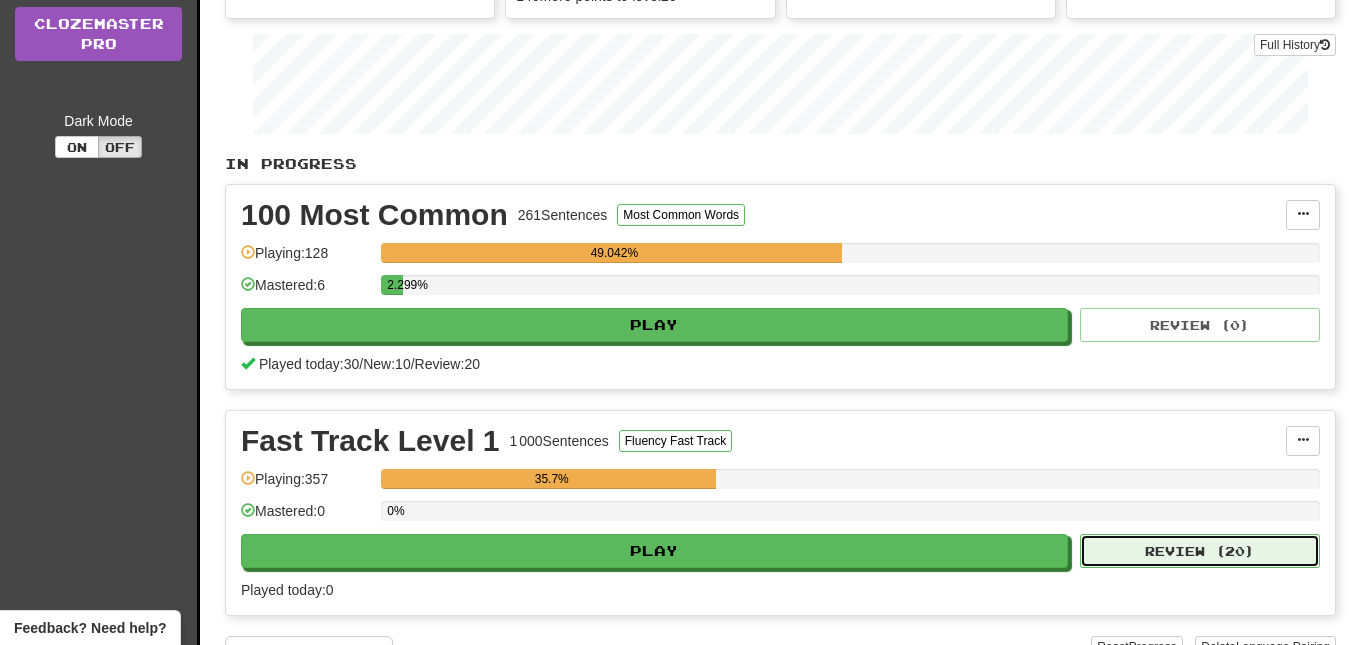 click on "Review ( 20 )" at bounding box center [1200, 551] 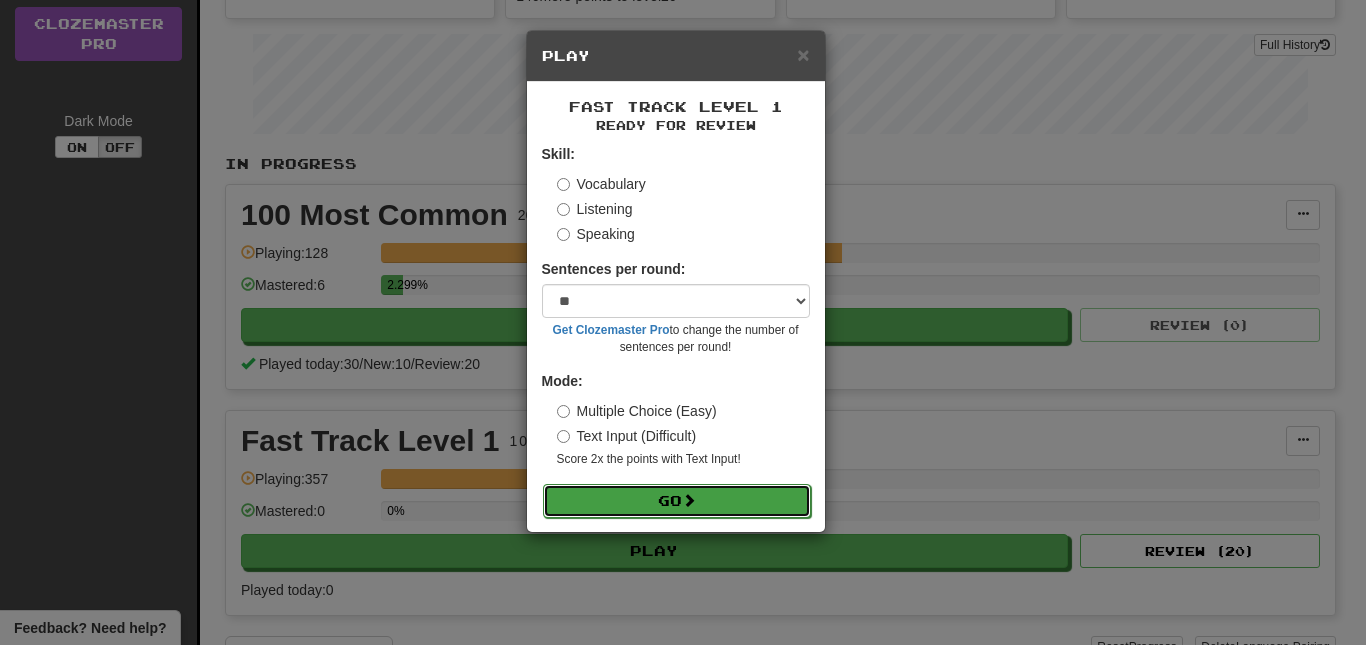 click on "Go" at bounding box center (677, 501) 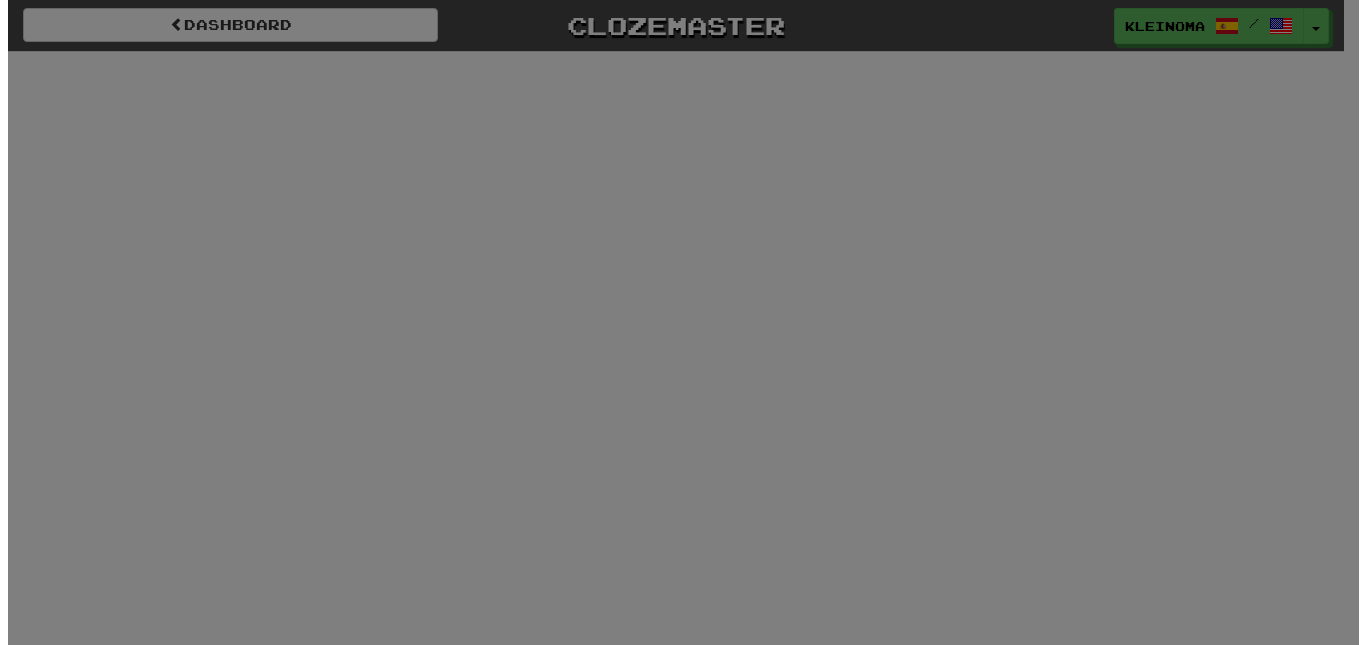 scroll, scrollTop: 0, scrollLeft: 0, axis: both 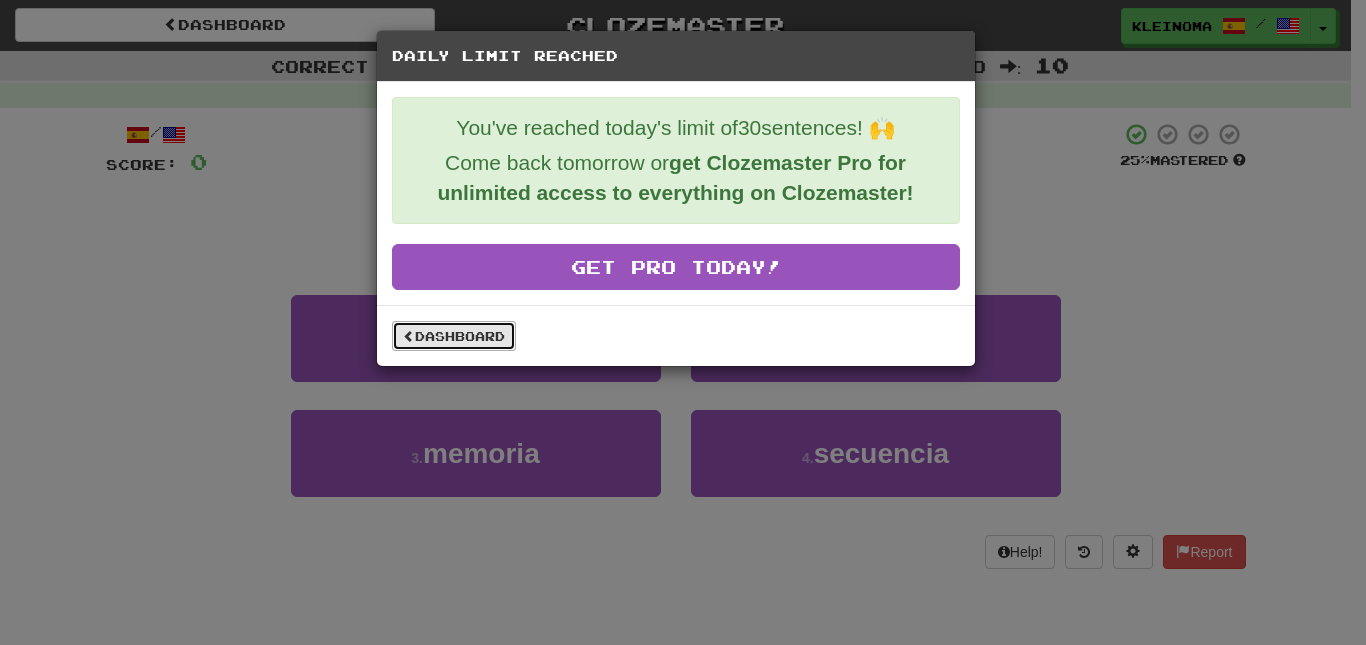 click on "Dashboard" at bounding box center [454, 336] 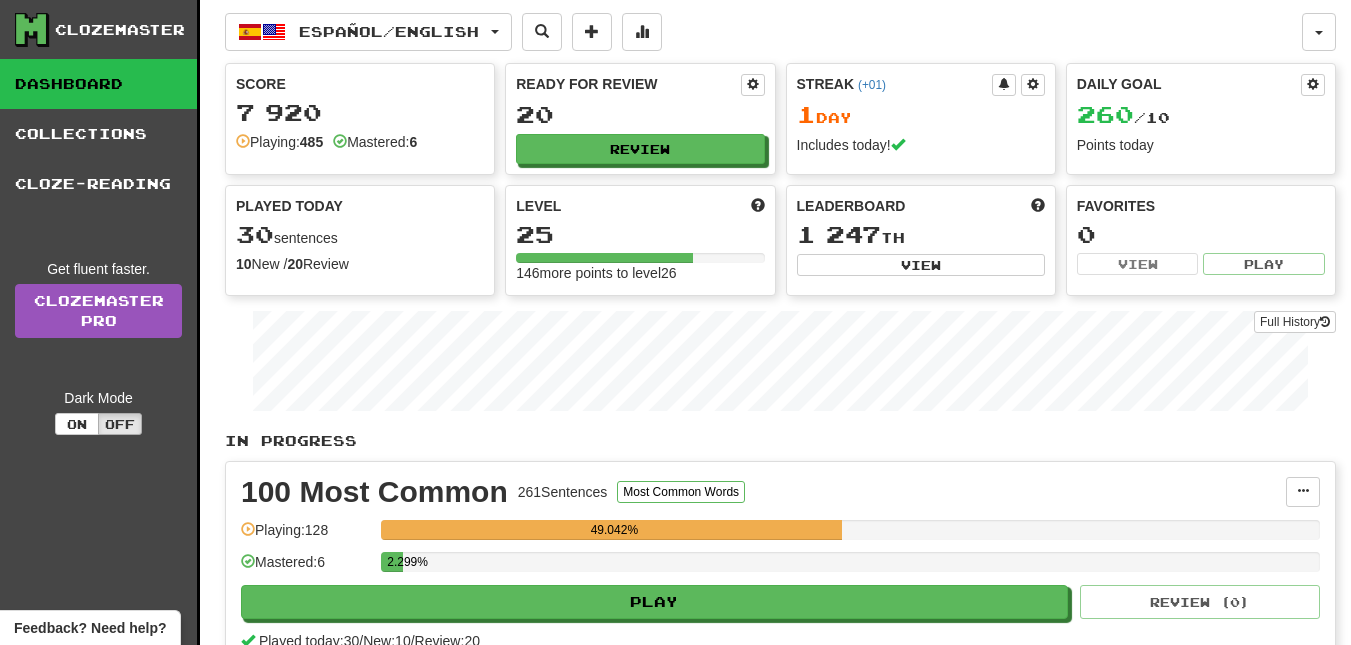 scroll, scrollTop: 0, scrollLeft: 0, axis: both 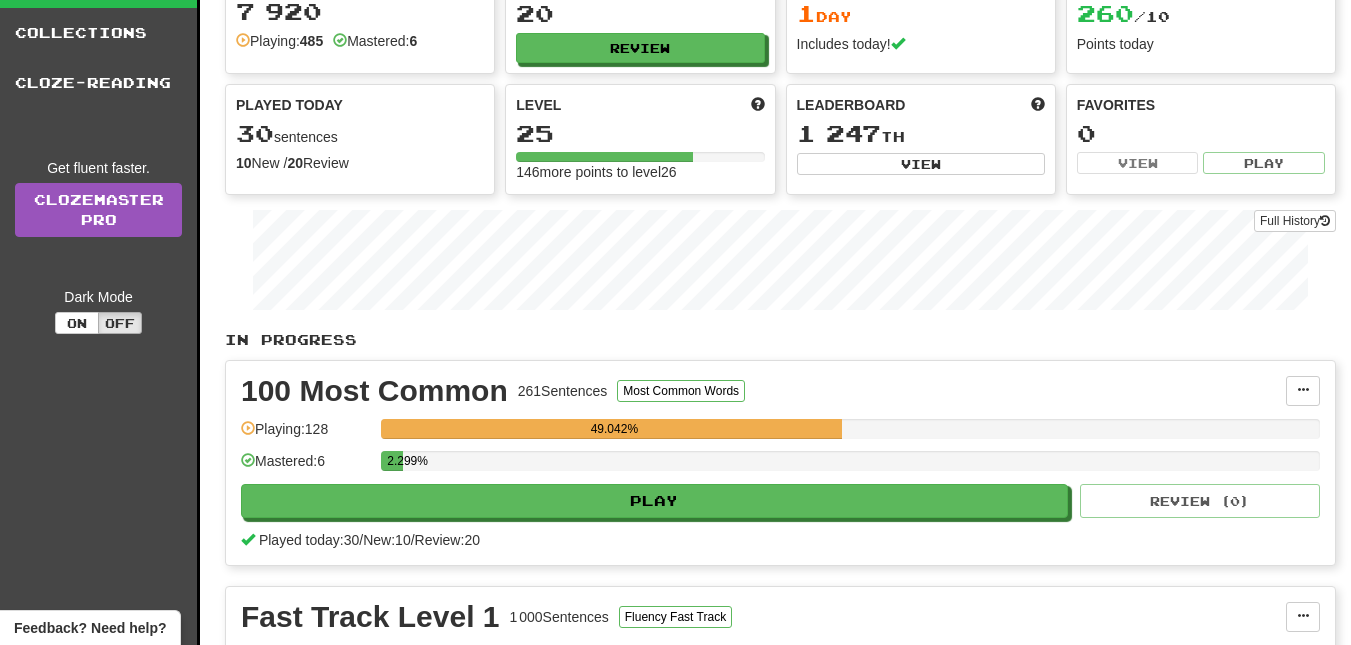 drag, startPoint x: 1365, startPoint y: 176, endPoint x: 1365, endPoint y: 213, distance: 37 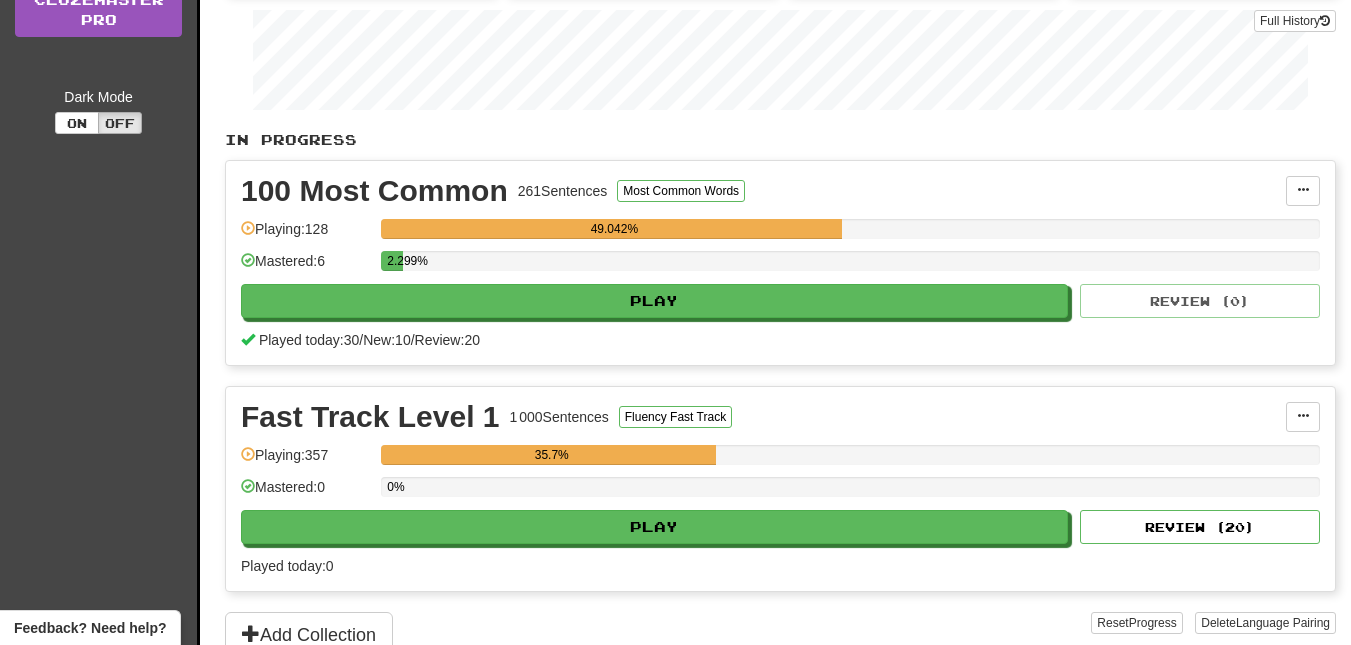 scroll, scrollTop: 312, scrollLeft: 0, axis: vertical 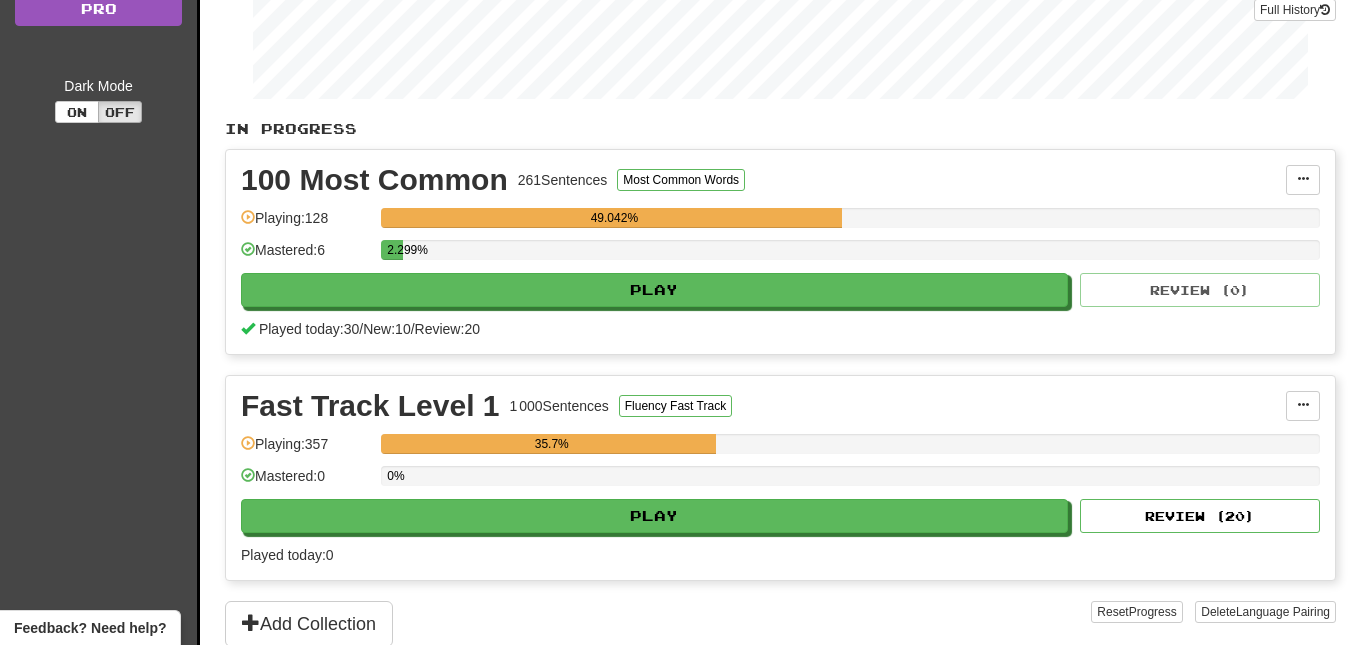 click on "Mastered:  6" at bounding box center (306, 256) 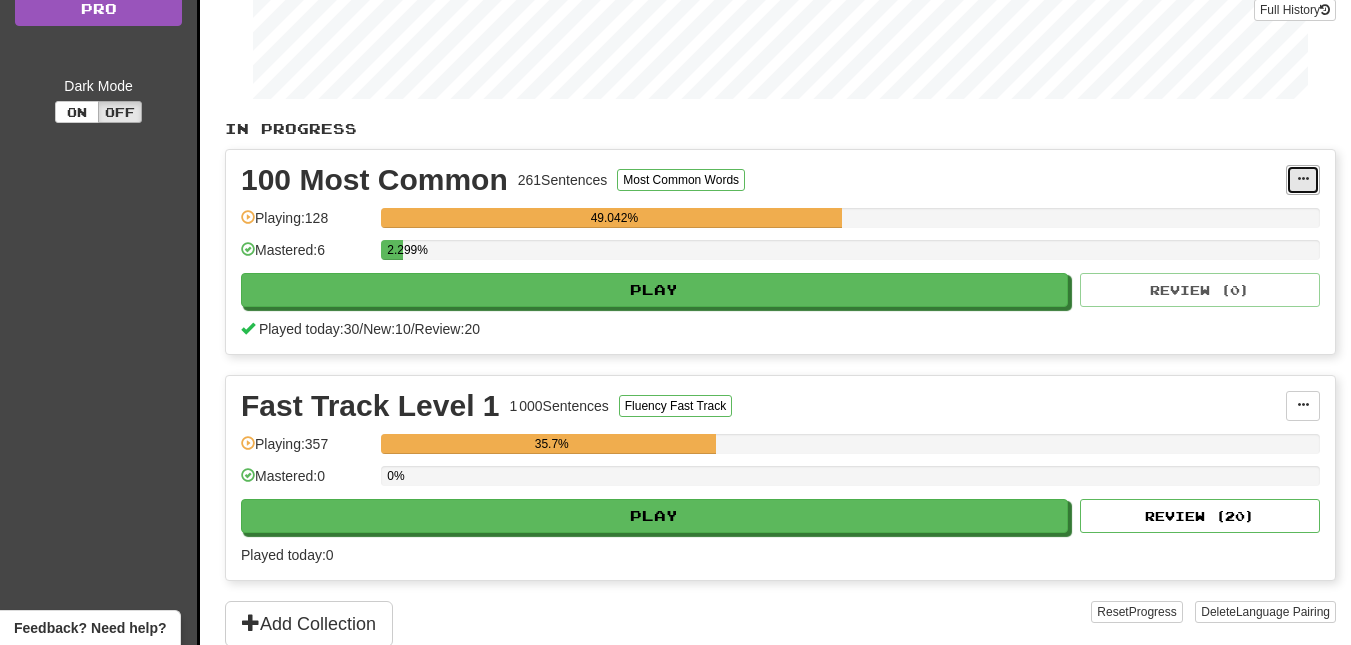 click at bounding box center [1303, 179] 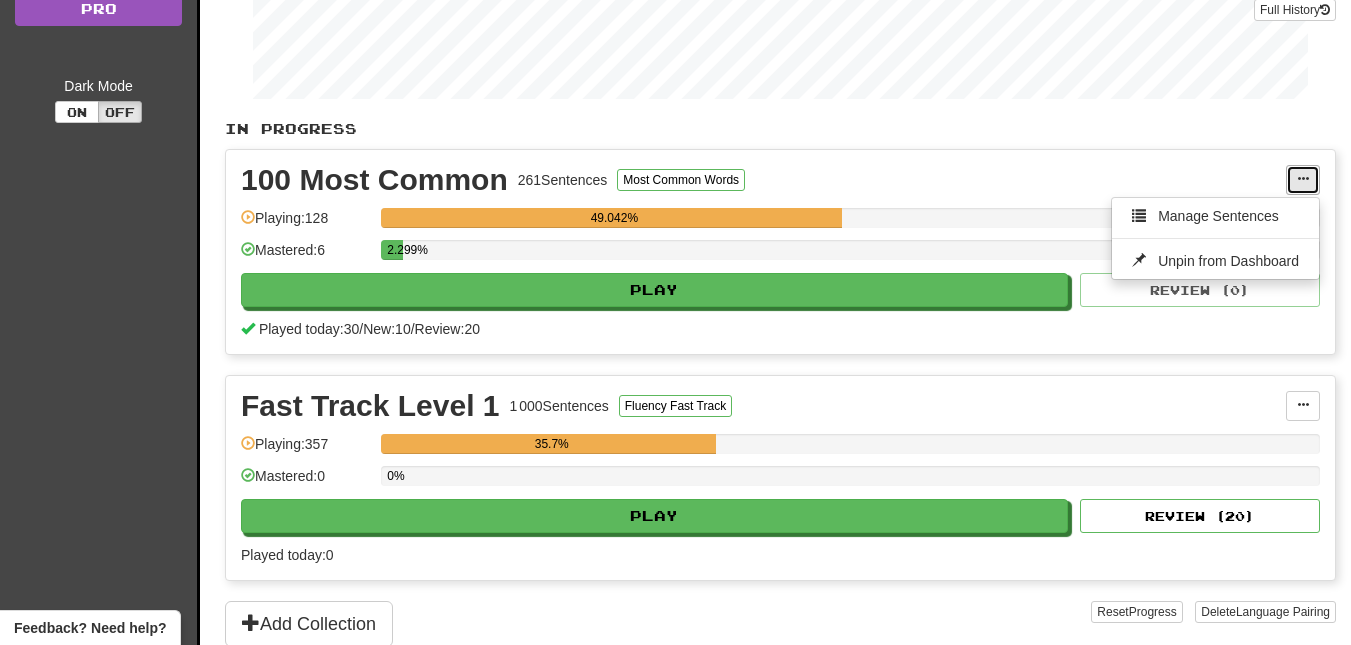 click at bounding box center (1303, 179) 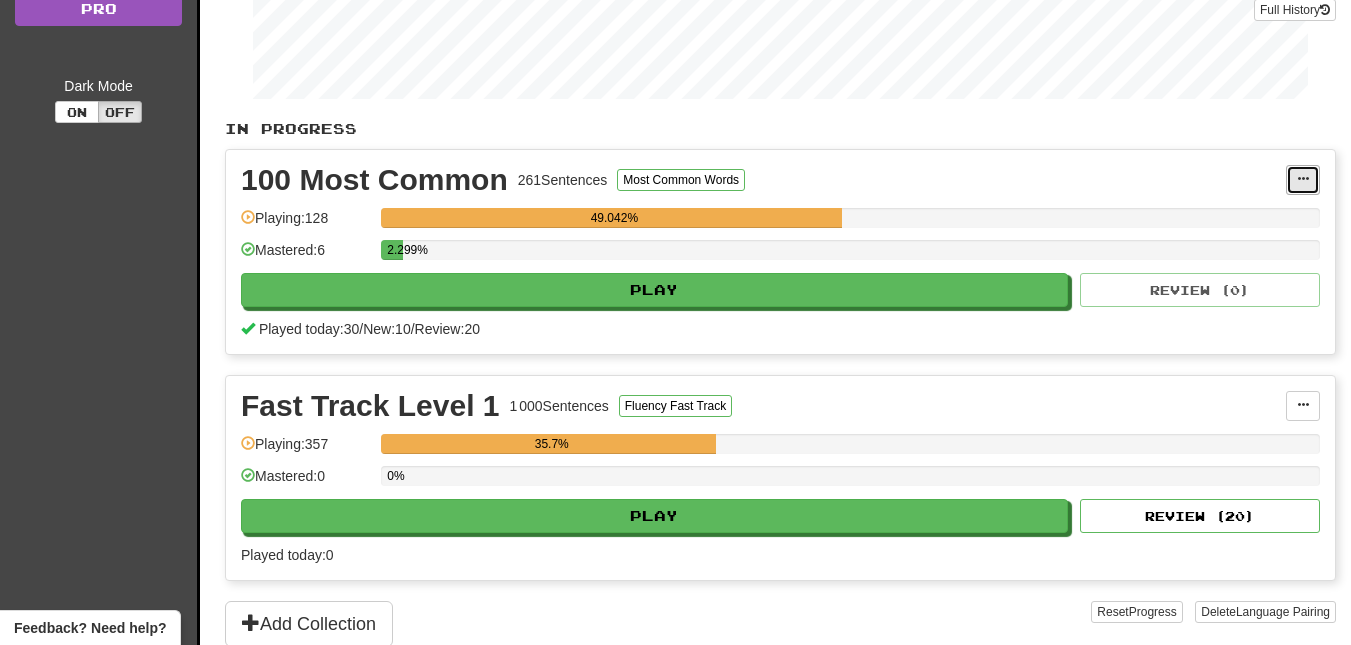 click at bounding box center [1303, 180] 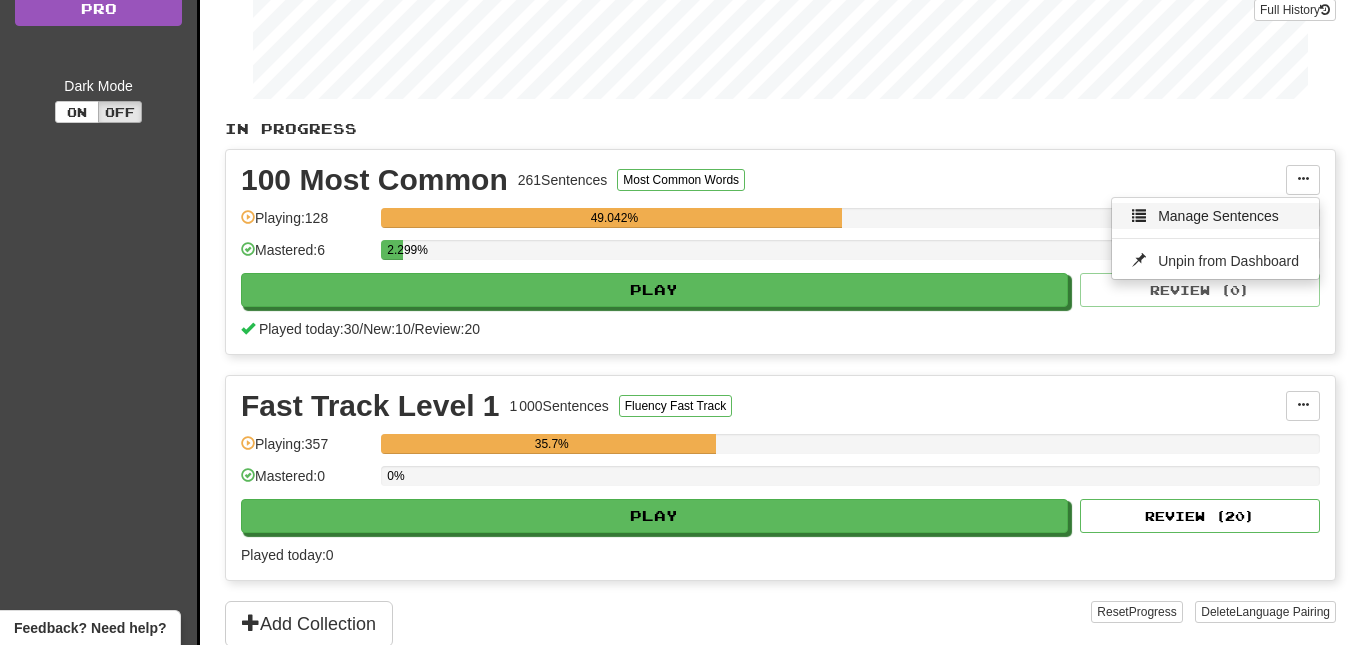 click on "Manage Sentences" at bounding box center [1218, 216] 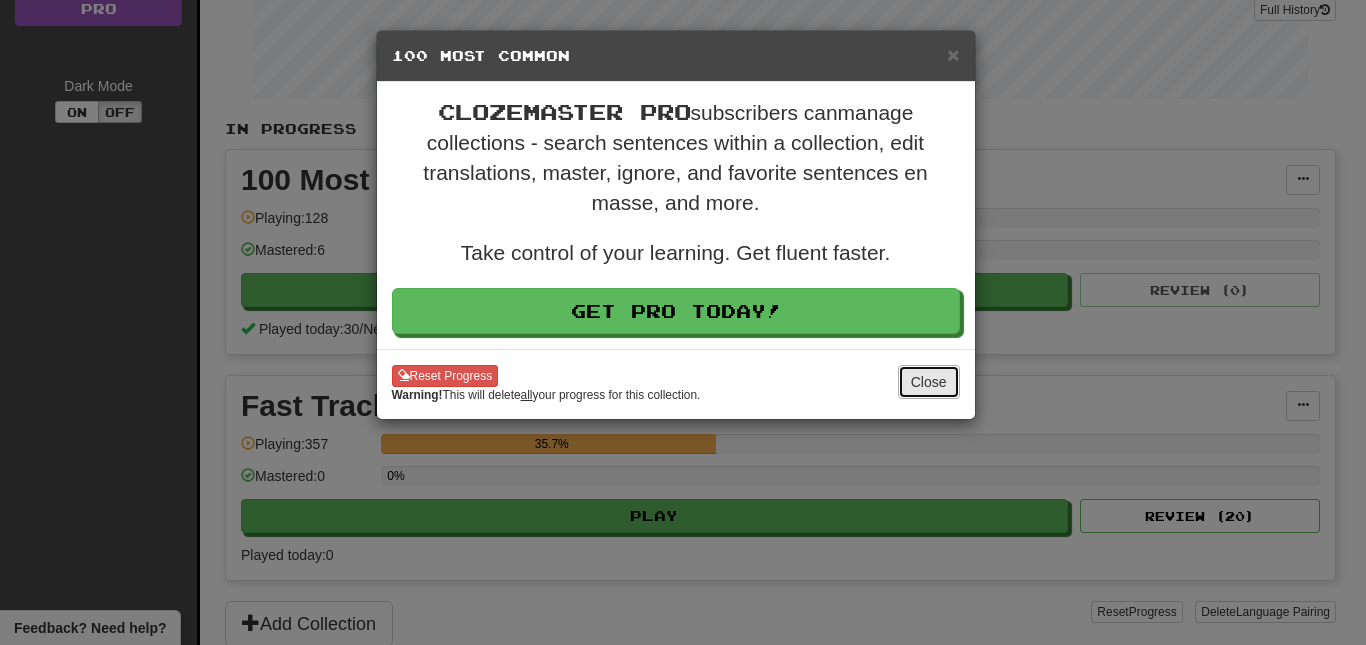 click on "Close" at bounding box center (929, 382) 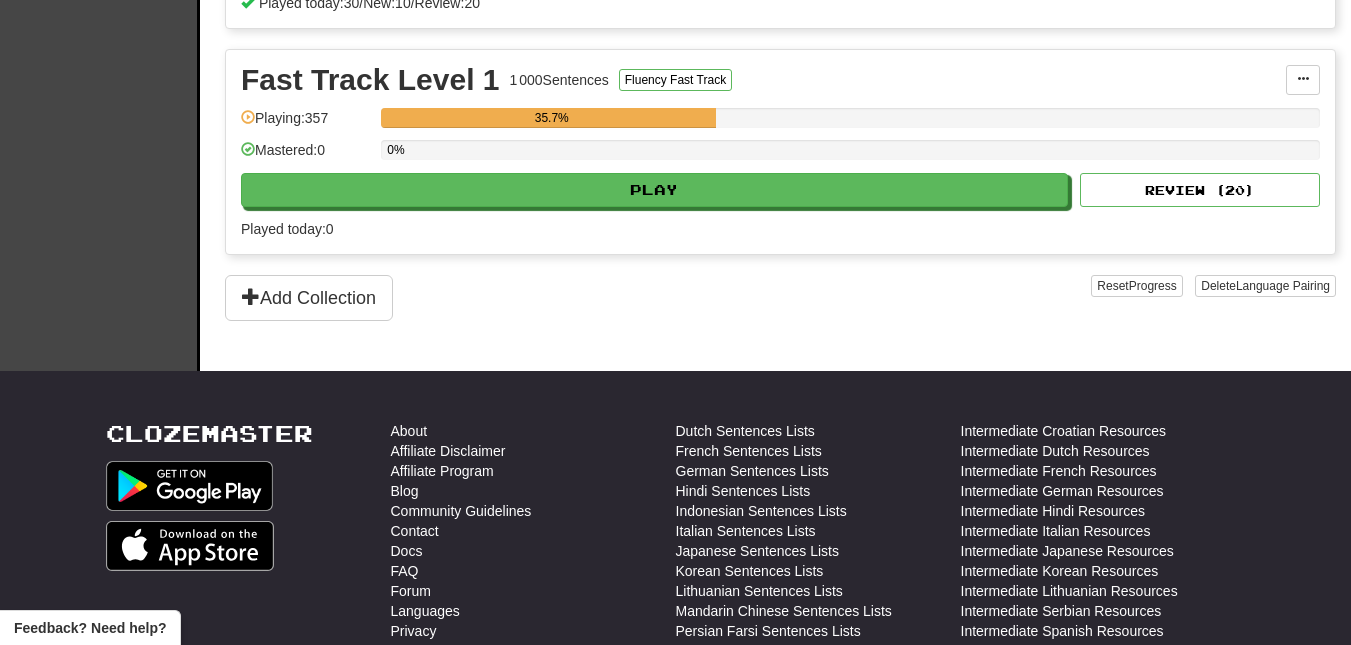scroll, scrollTop: 668, scrollLeft: 0, axis: vertical 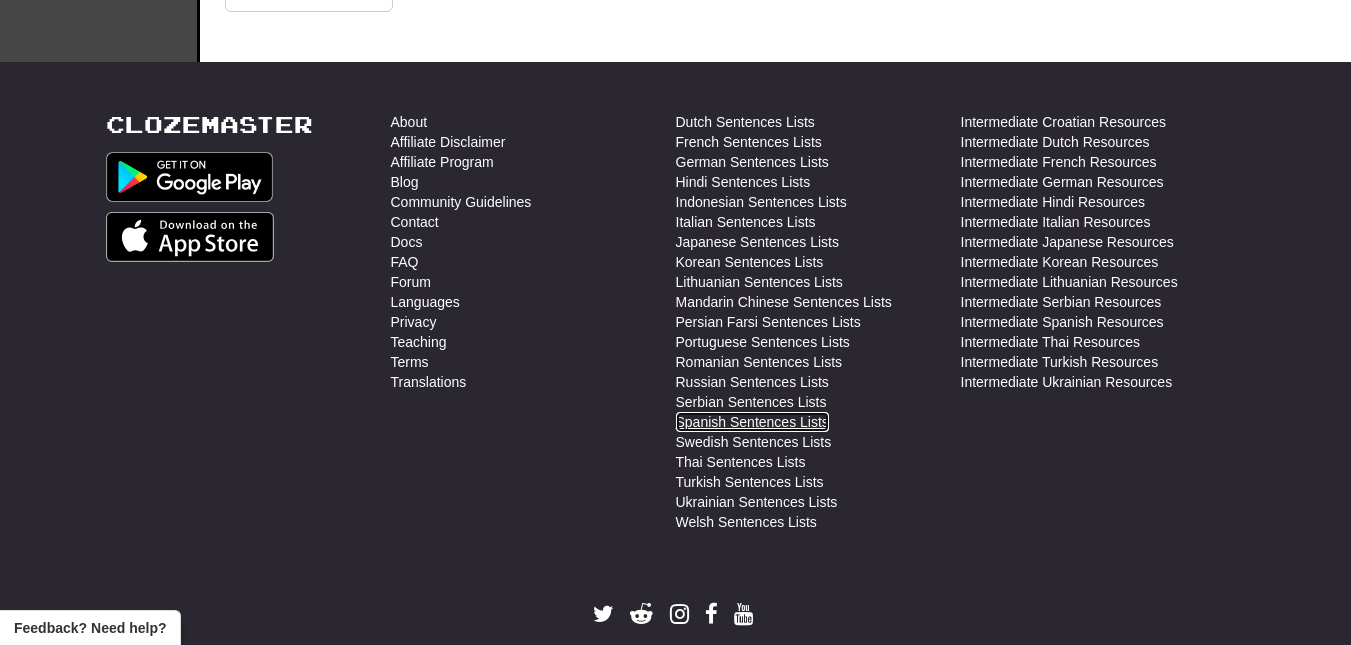 click on "Spanish Sentences Lists" at bounding box center (752, 422) 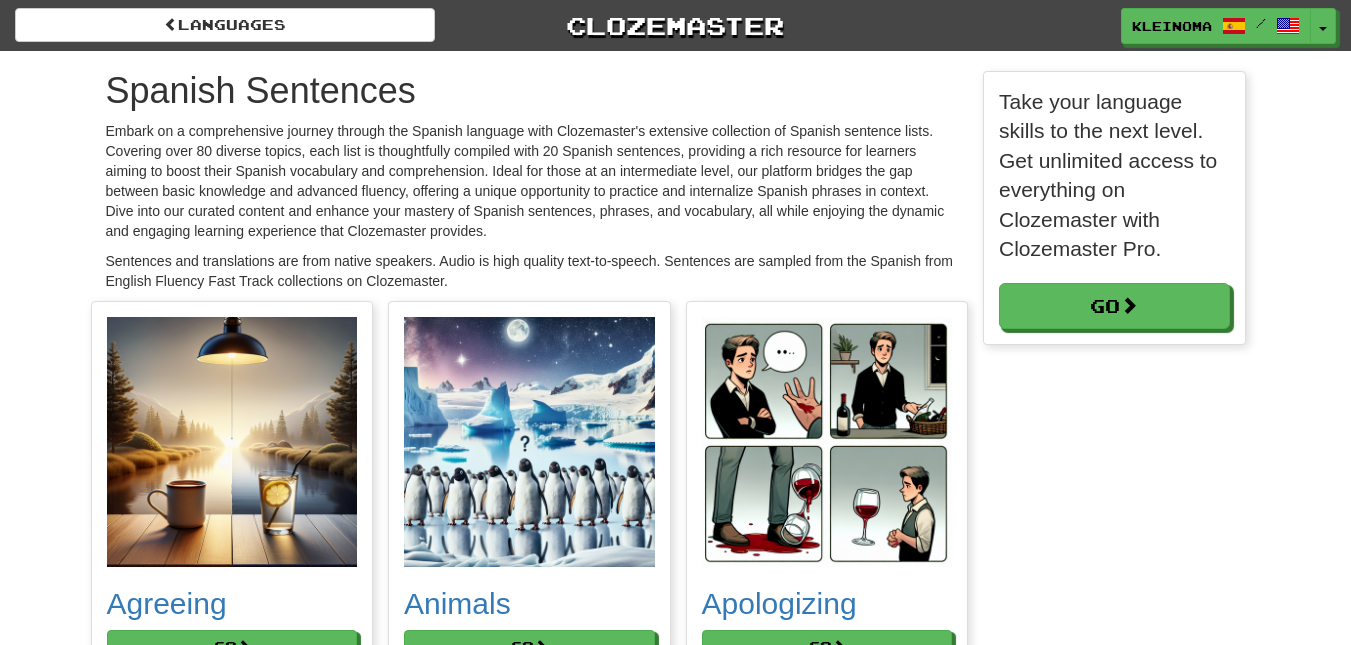 scroll, scrollTop: 0, scrollLeft: 0, axis: both 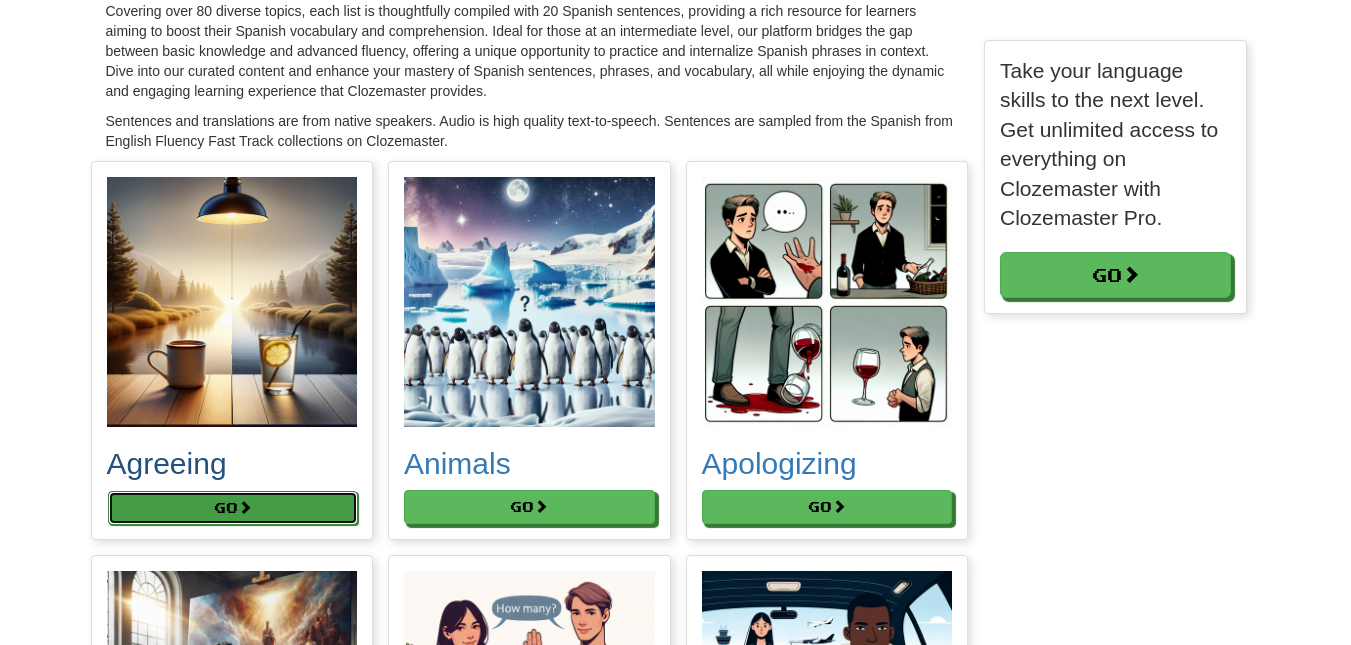 click on "Go" at bounding box center (233, 508) 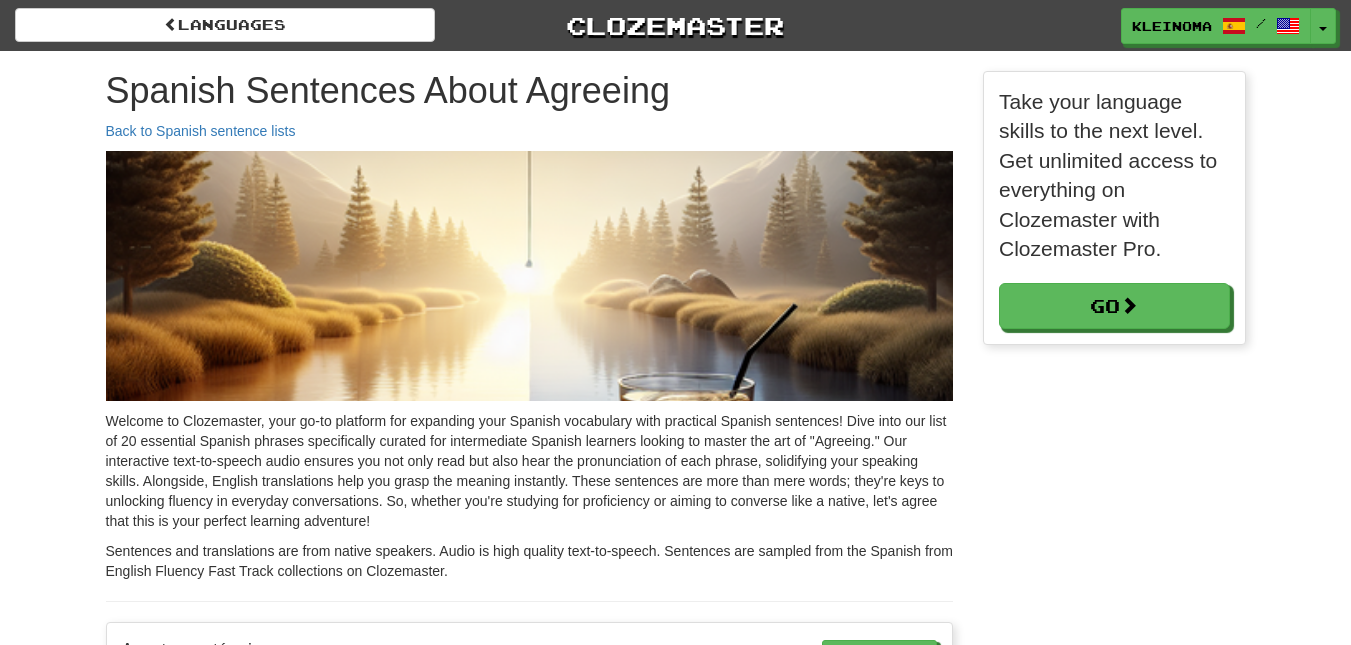 scroll, scrollTop: 0, scrollLeft: 0, axis: both 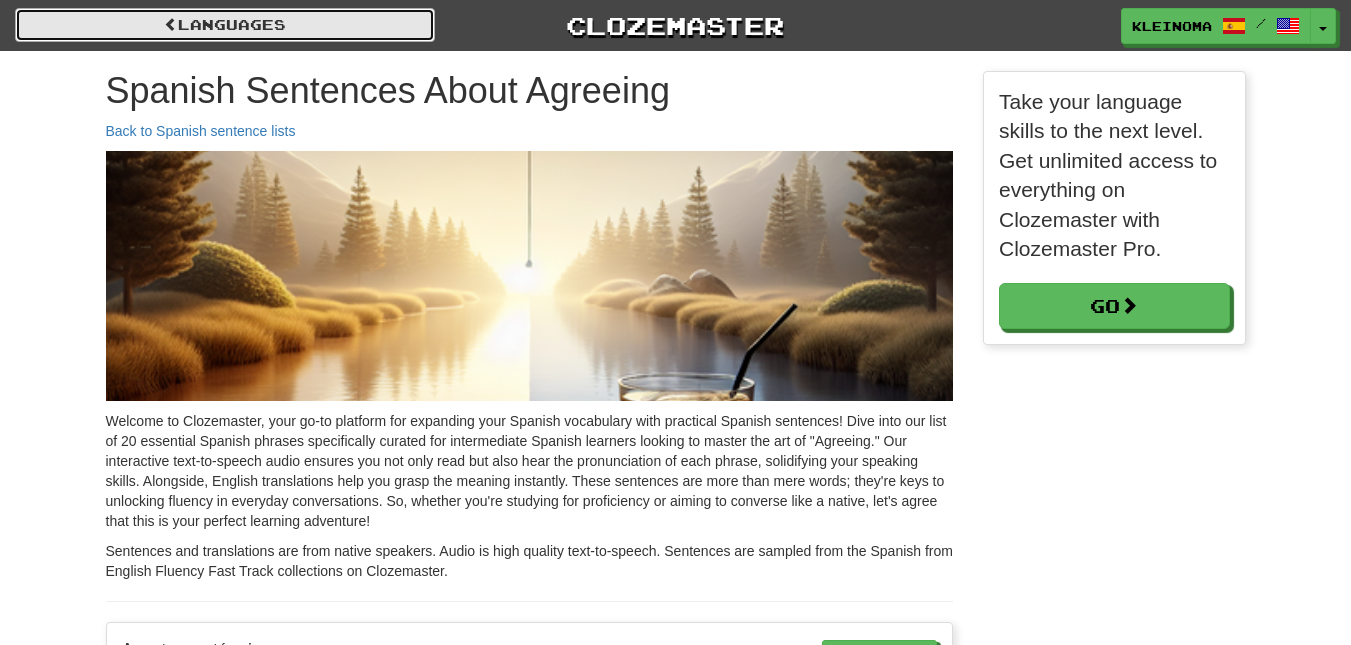 click on "Languages" at bounding box center (225, 25) 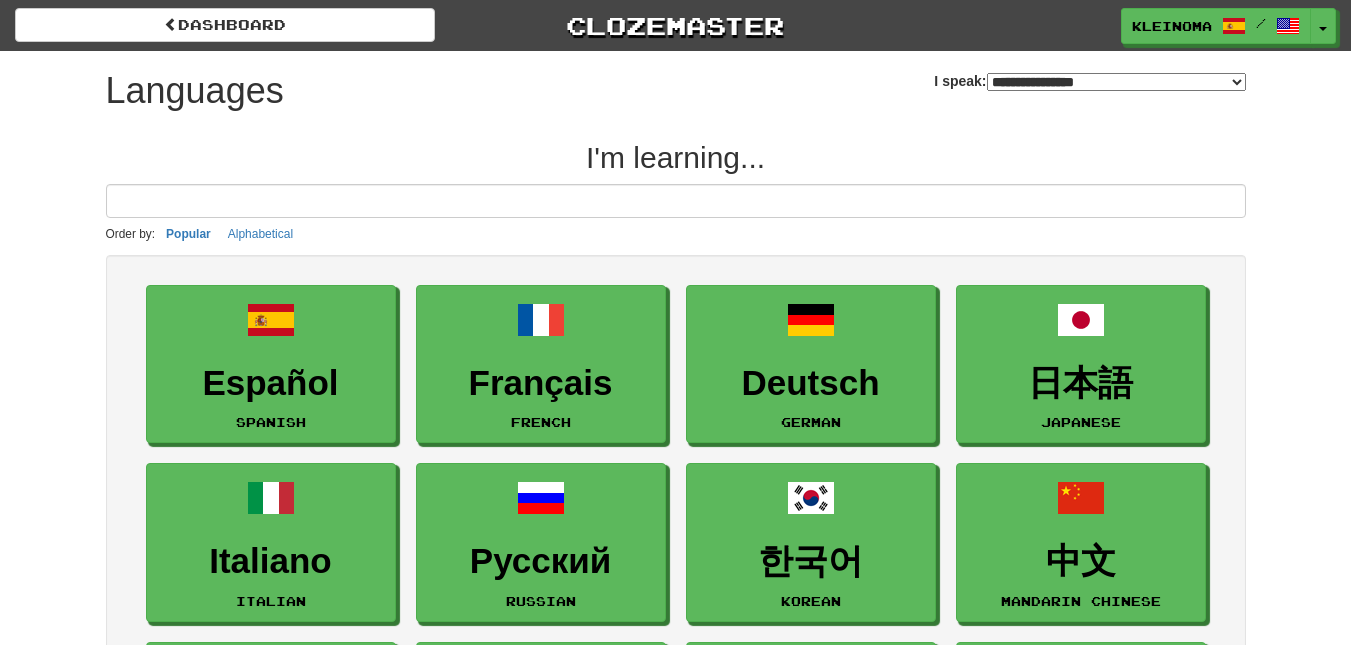 select on "*******" 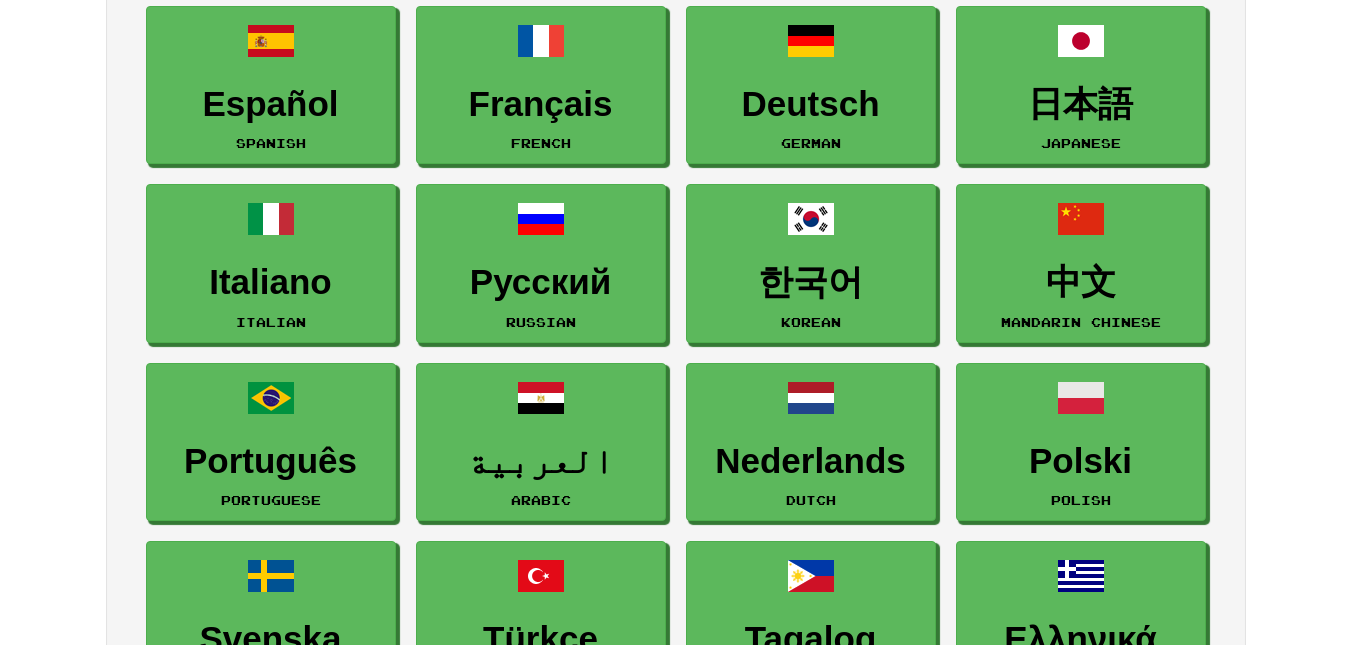 scroll, scrollTop: 293, scrollLeft: 0, axis: vertical 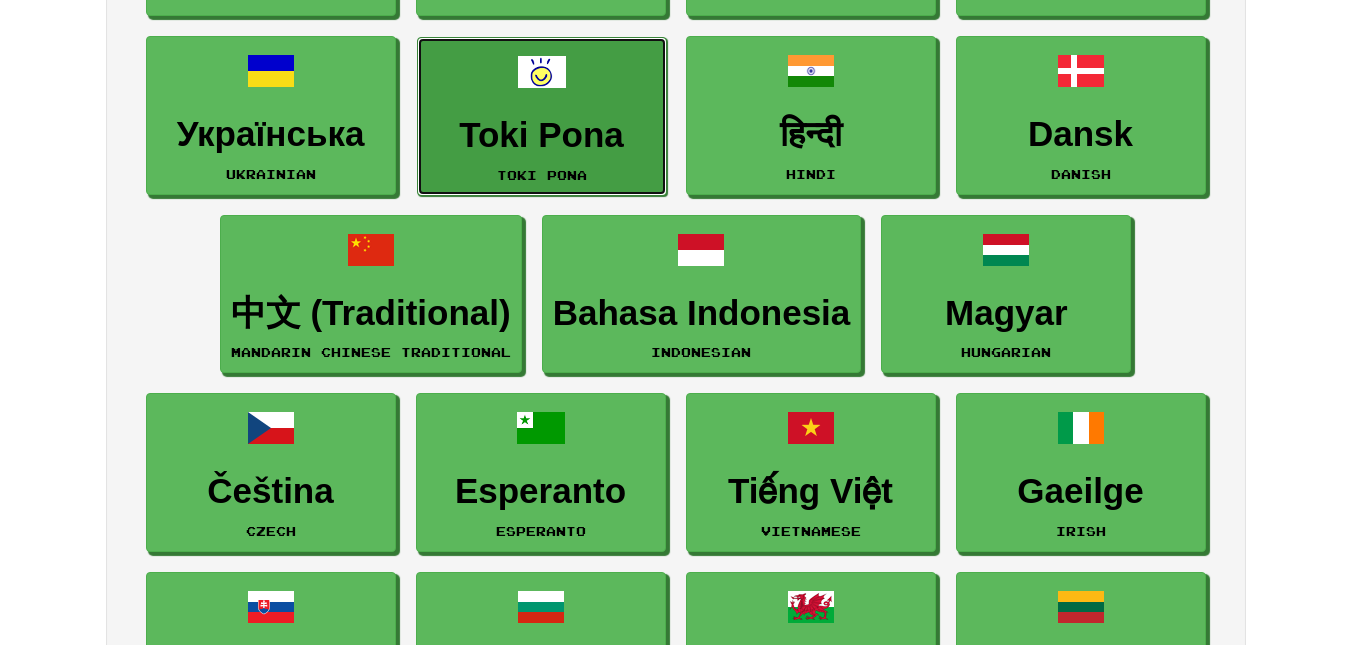 click on "Toki Pona" at bounding box center (542, 135) 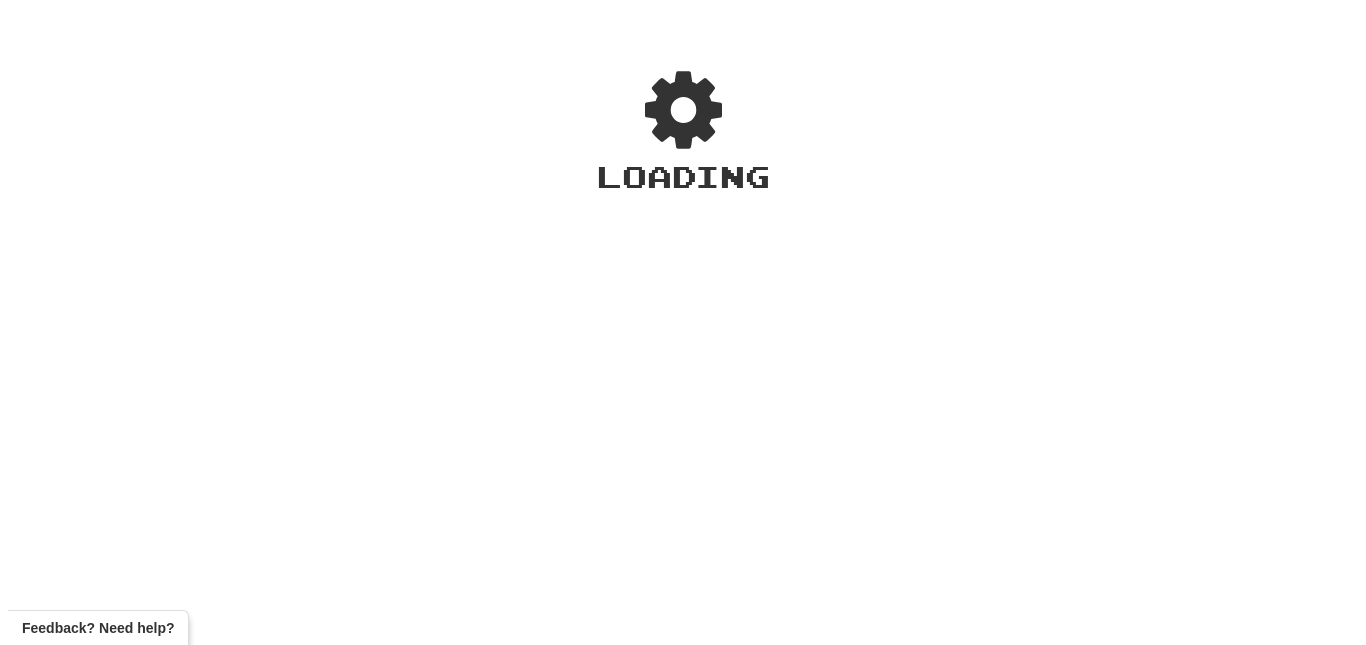 scroll, scrollTop: 0, scrollLeft: 0, axis: both 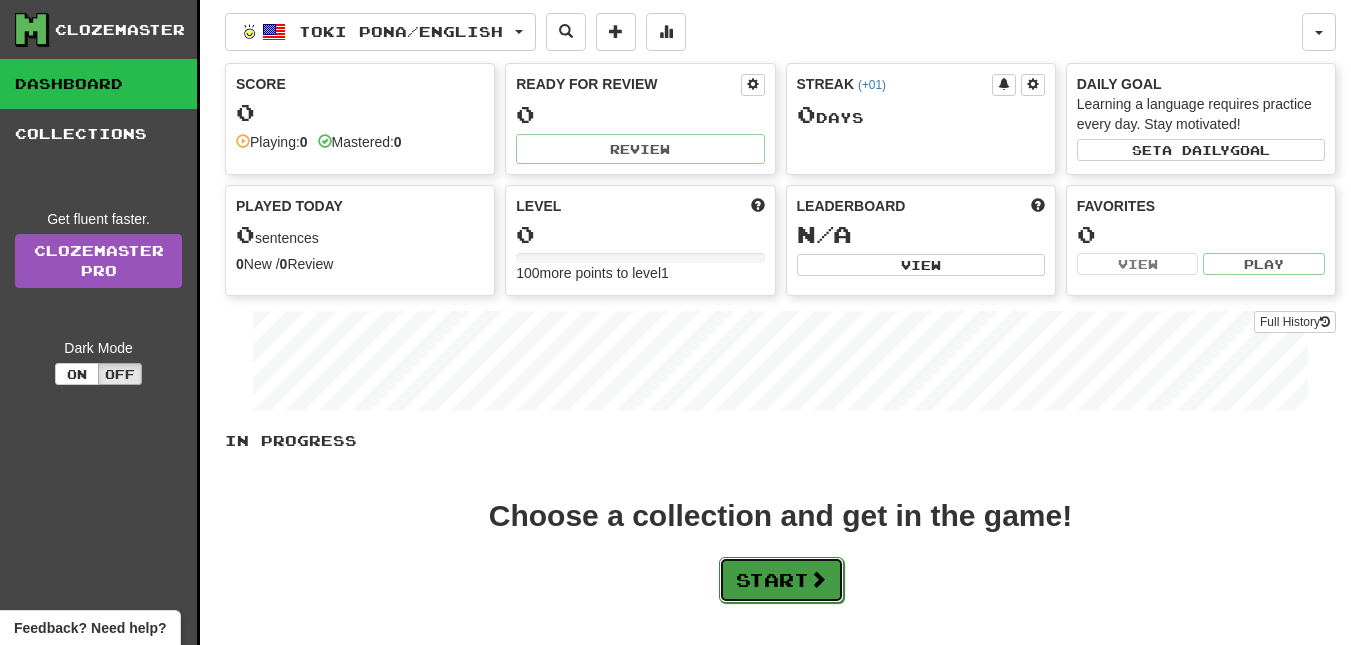 click on "Start" at bounding box center (781, 580) 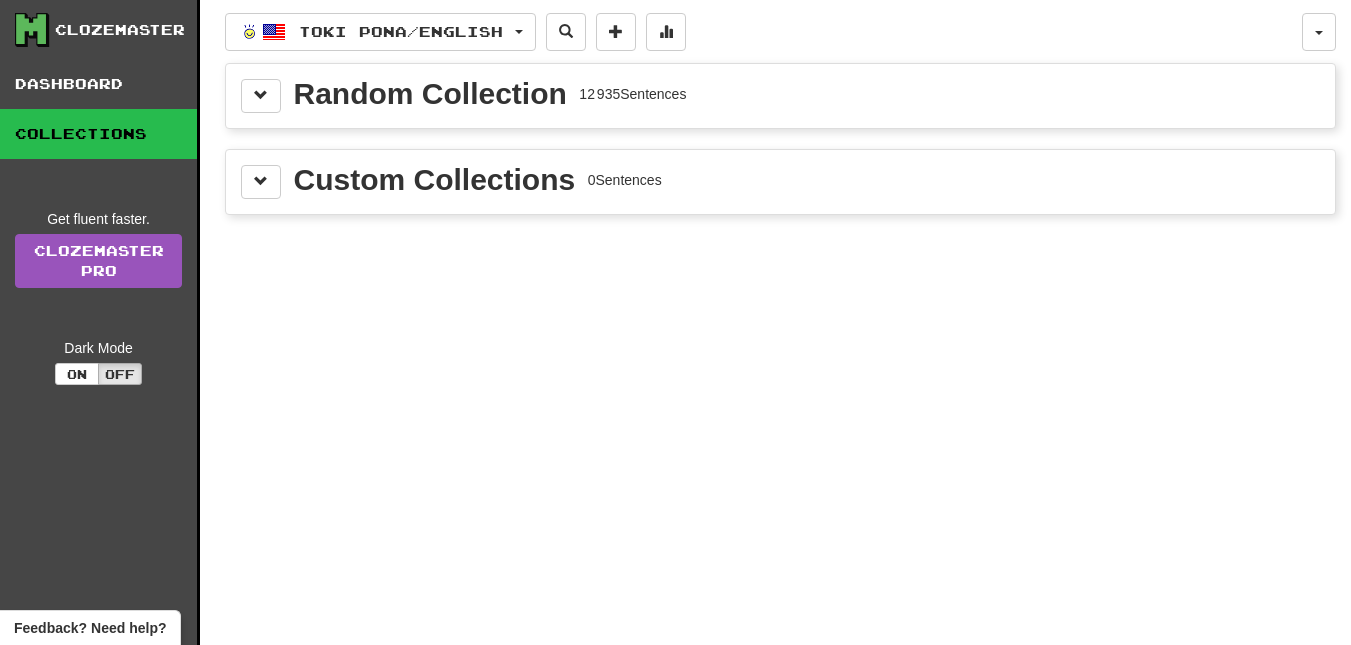 click on "12 935  Sentences" at bounding box center [632, 94] 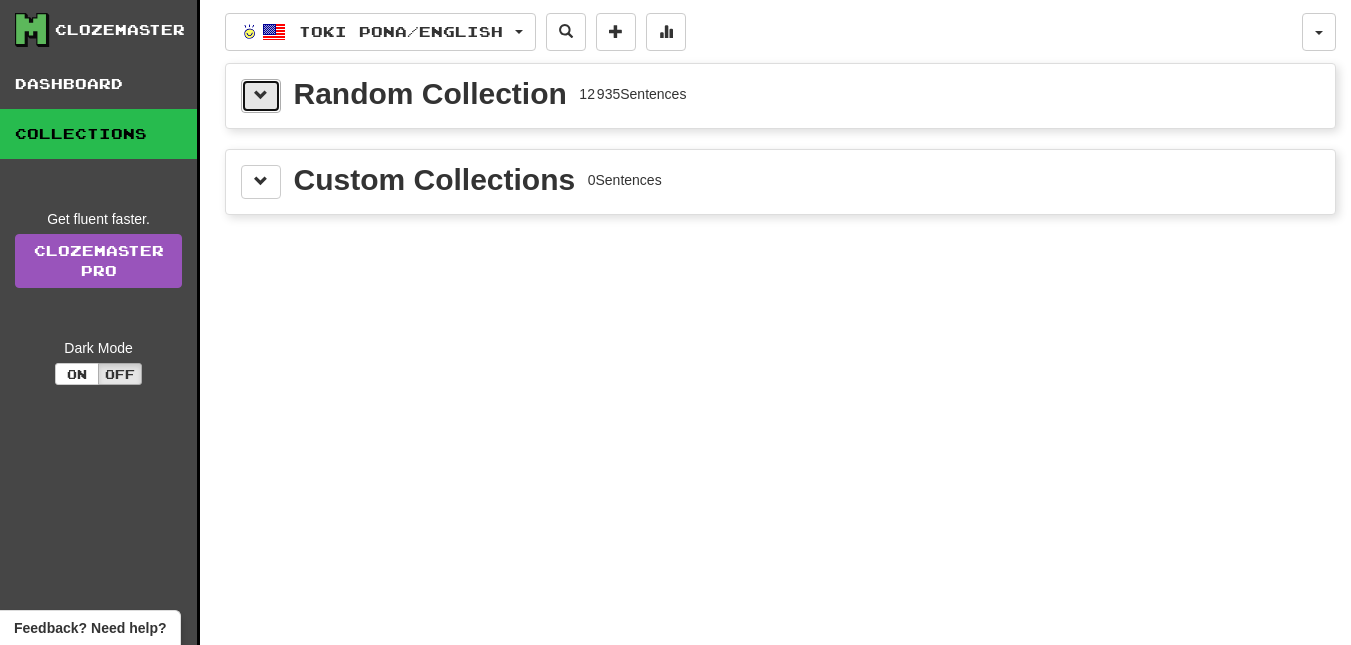 click at bounding box center (261, 95) 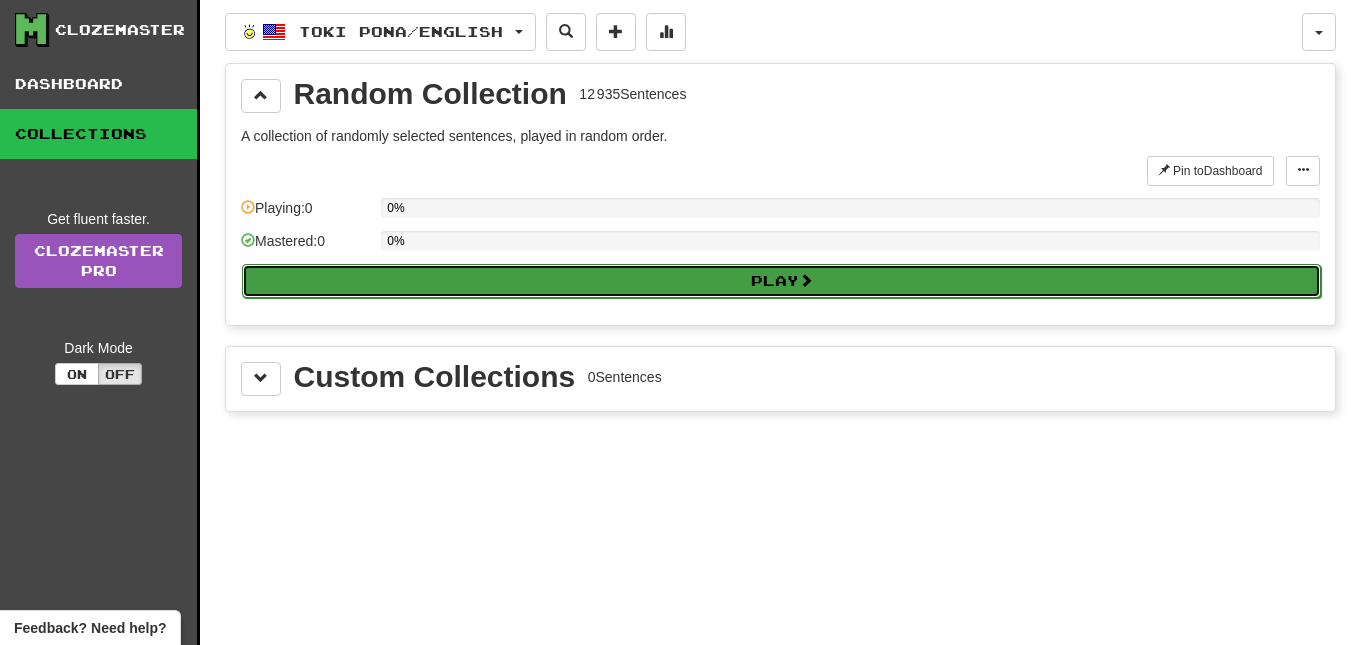 click on "Play" at bounding box center (781, 281) 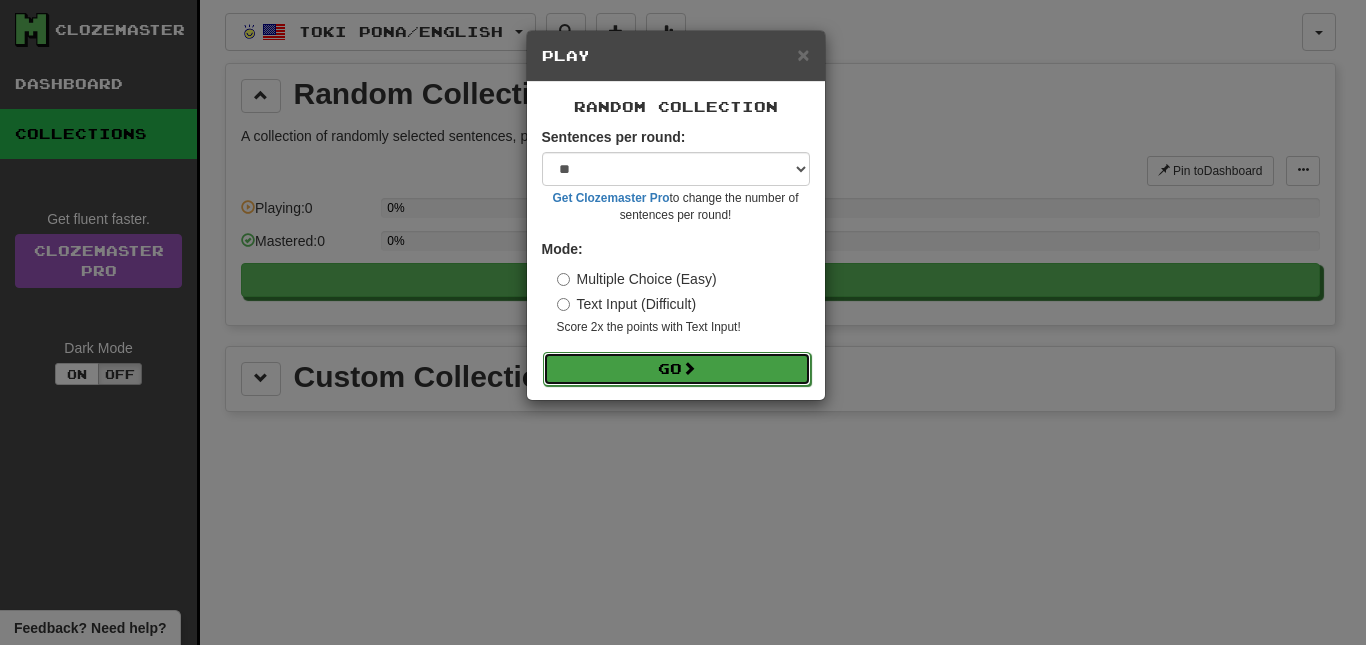 click on "Go" at bounding box center (677, 369) 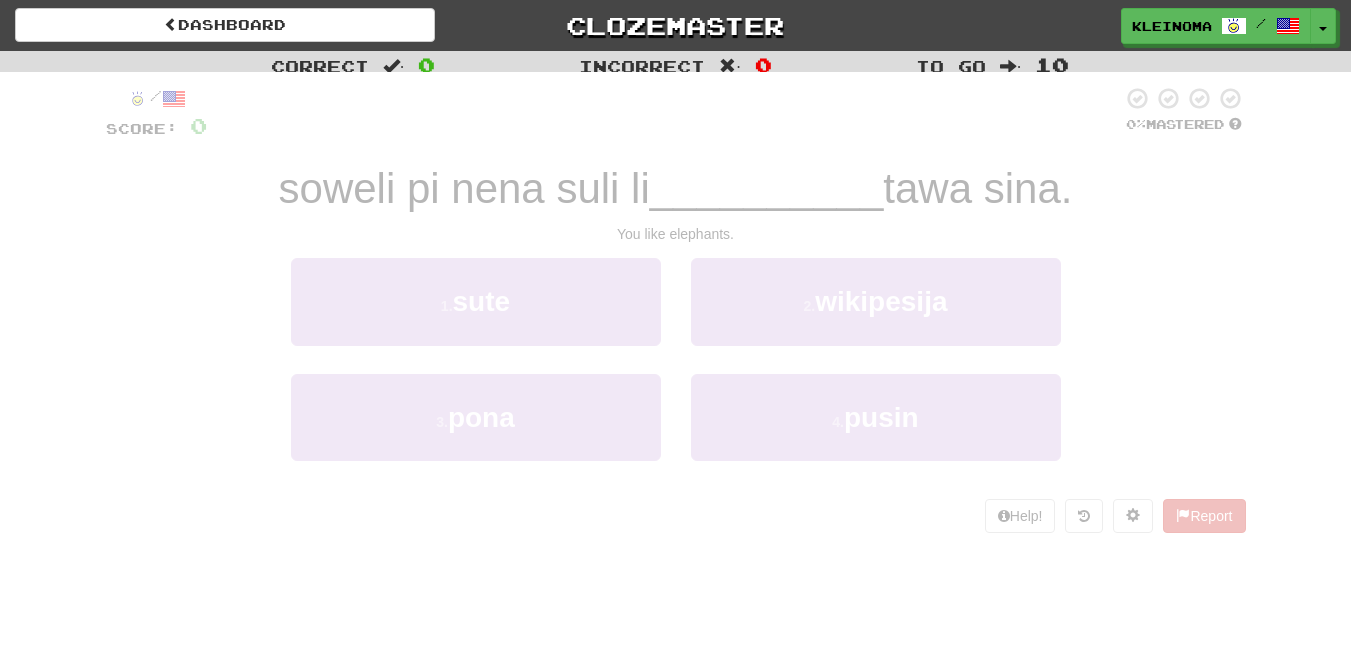 scroll, scrollTop: 0, scrollLeft: 0, axis: both 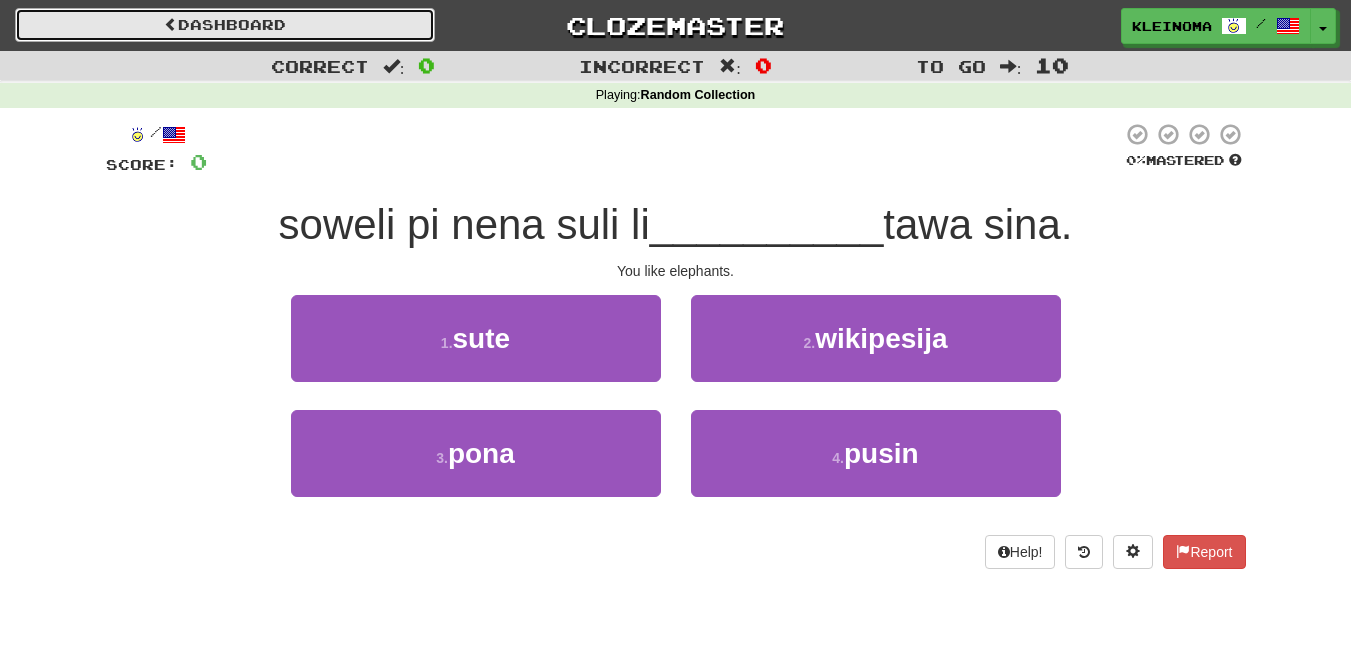 click on "Dashboard" at bounding box center [225, 25] 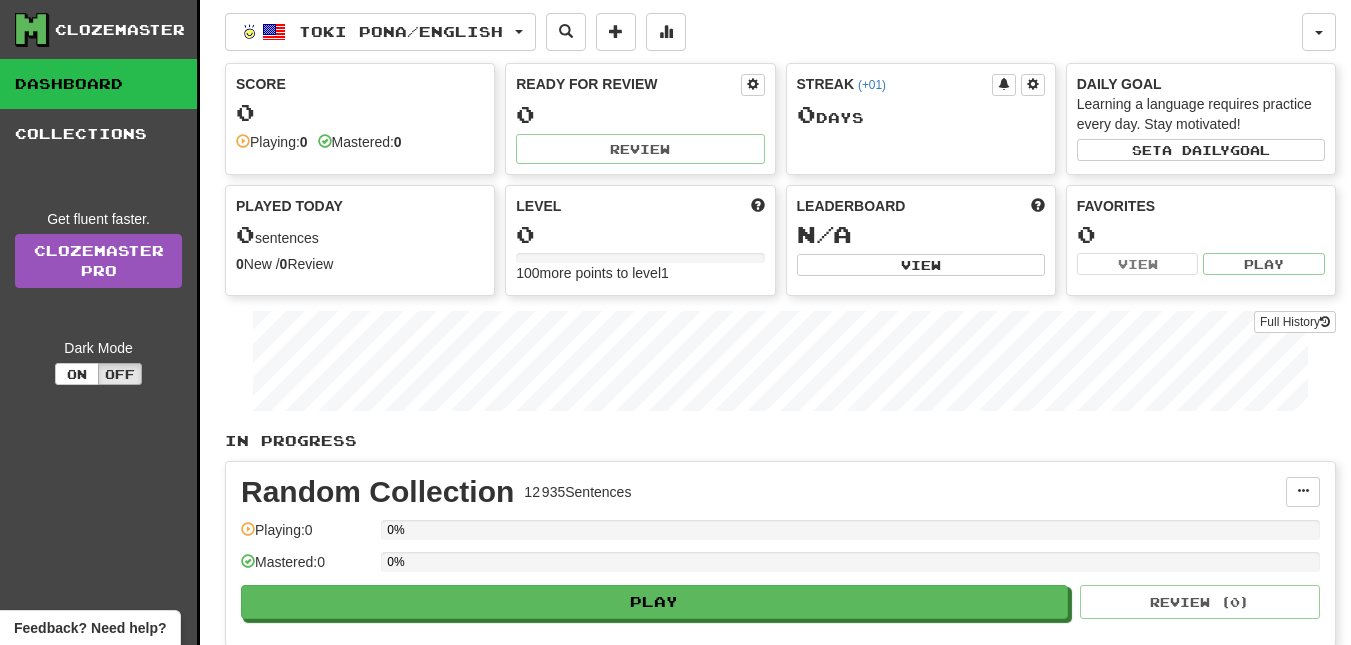 scroll, scrollTop: 0, scrollLeft: 0, axis: both 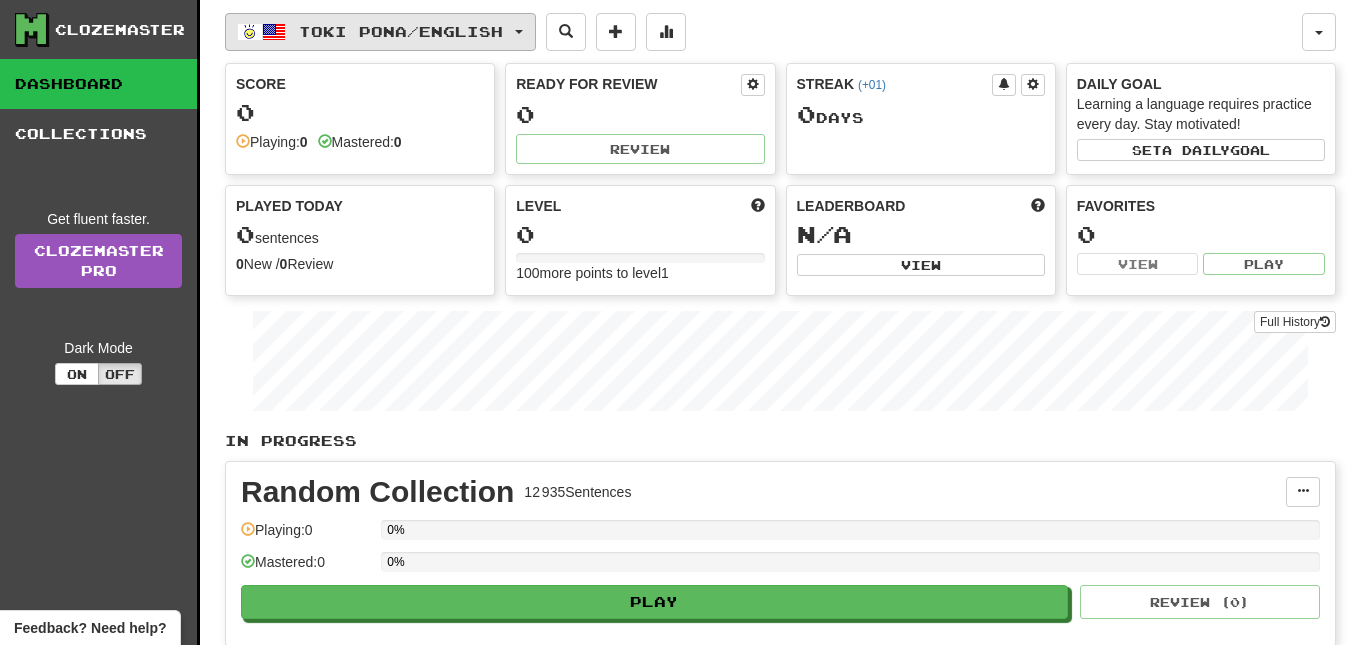 click on "Toki Pona  /  English" at bounding box center (401, 31) 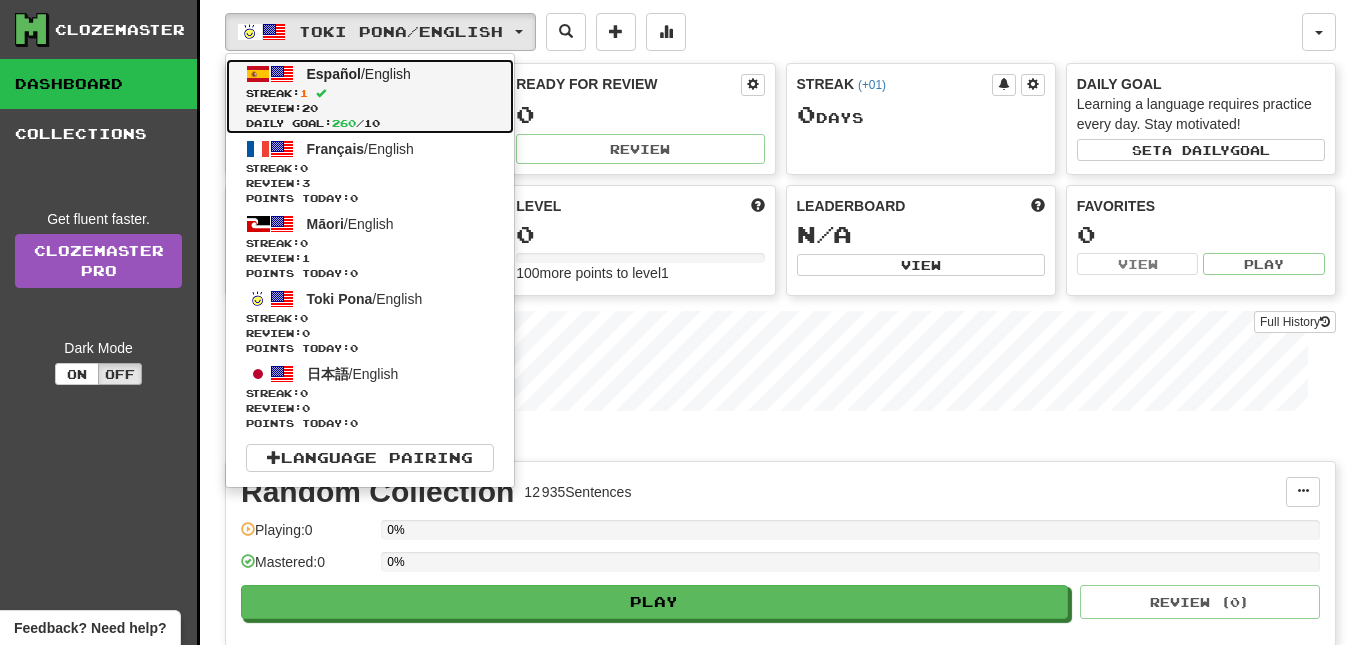 click on "Streak:  1" at bounding box center (370, 93) 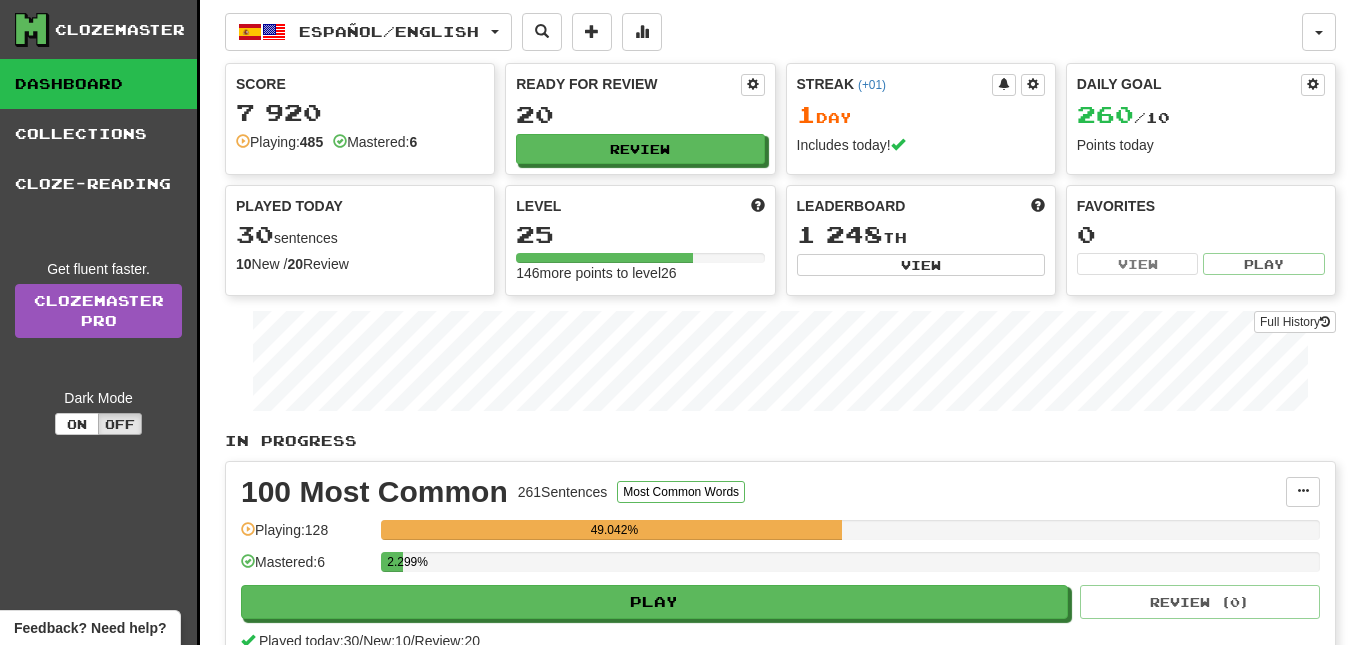 scroll, scrollTop: 0, scrollLeft: 0, axis: both 